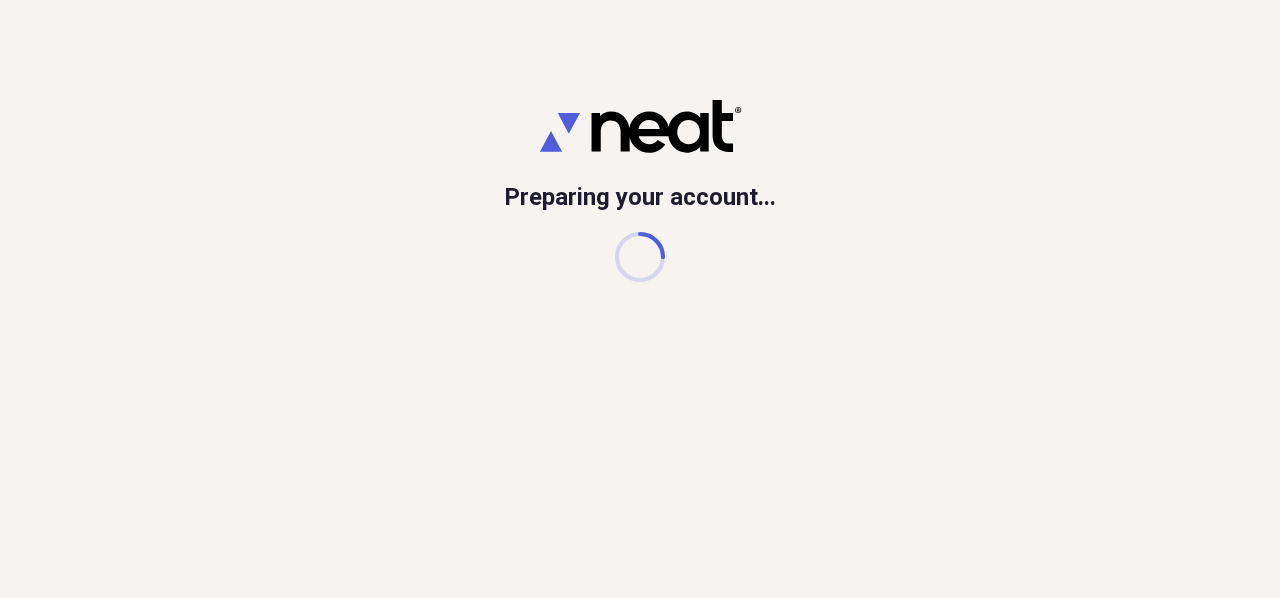 scroll, scrollTop: 0, scrollLeft: 0, axis: both 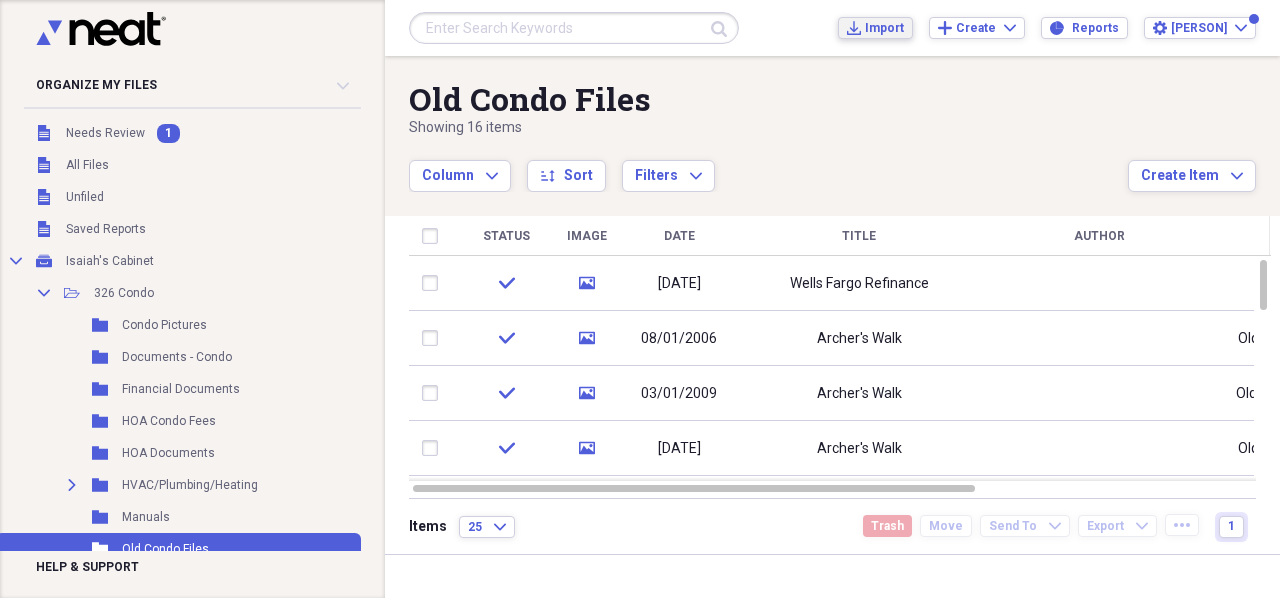 click on "Import" at bounding box center (884, 28) 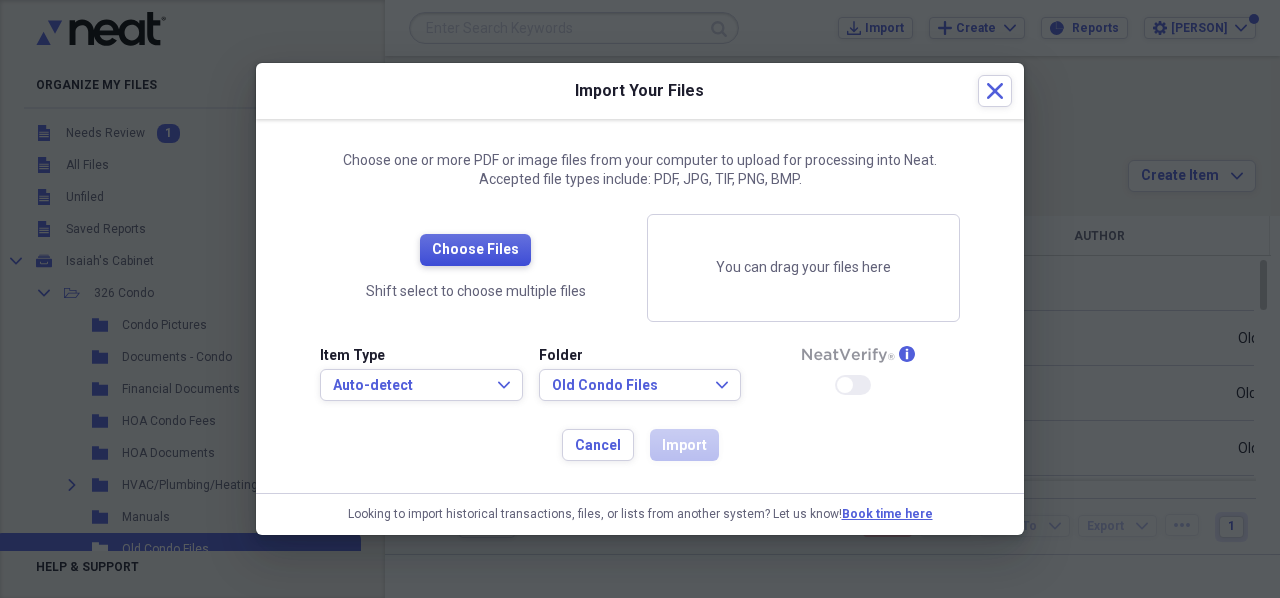 click on "Choose Files" at bounding box center [475, 250] 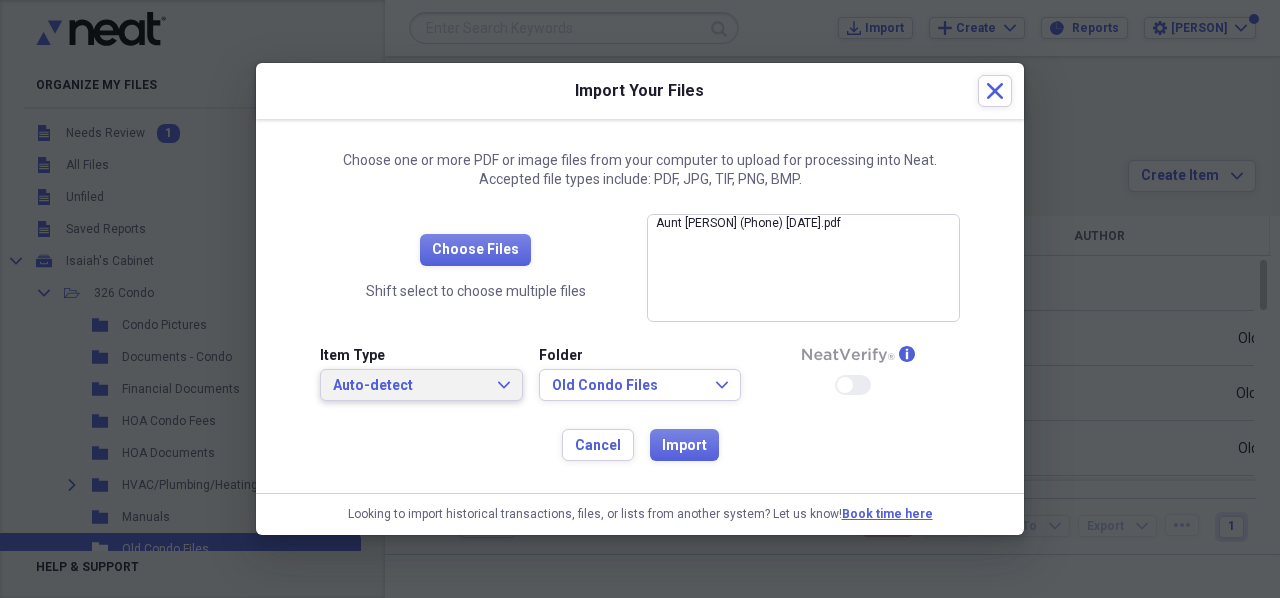 click on "Auto-detect" at bounding box center (409, 386) 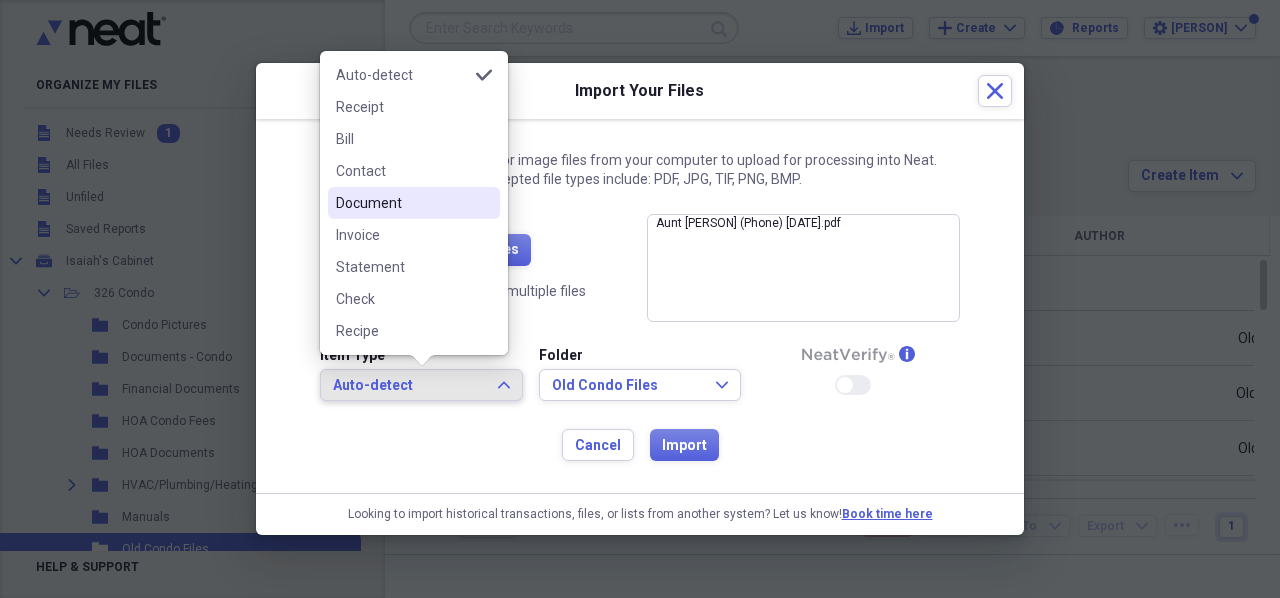 click on "Document" at bounding box center [402, 203] 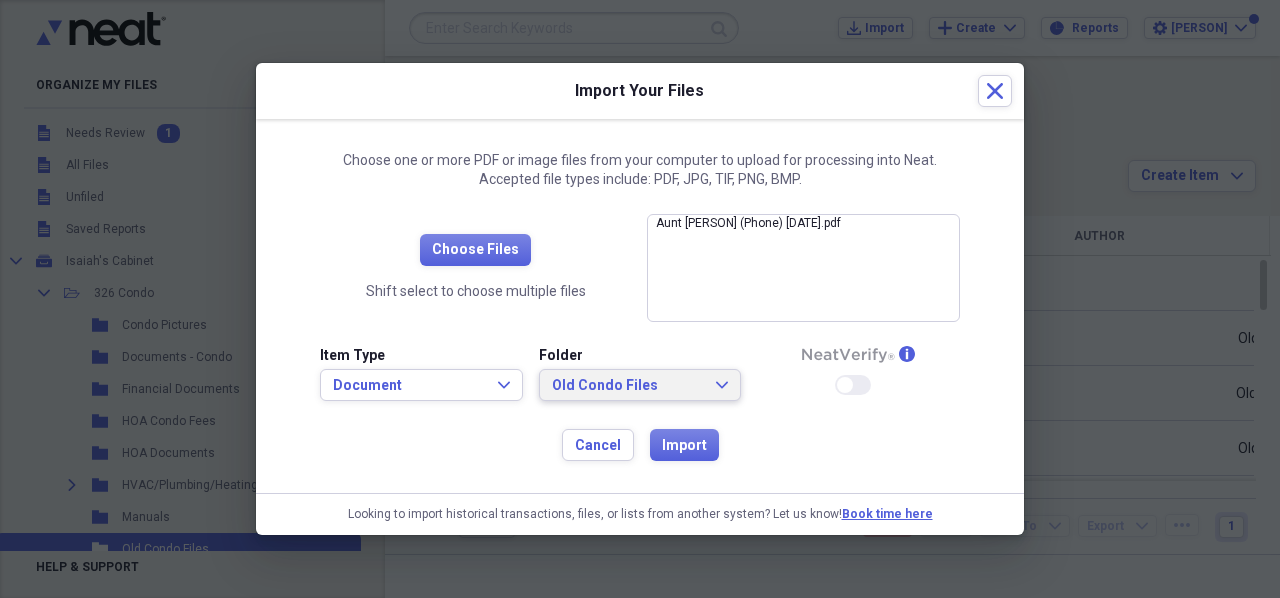 click on "Old Condo Files Expand" at bounding box center [640, 385] 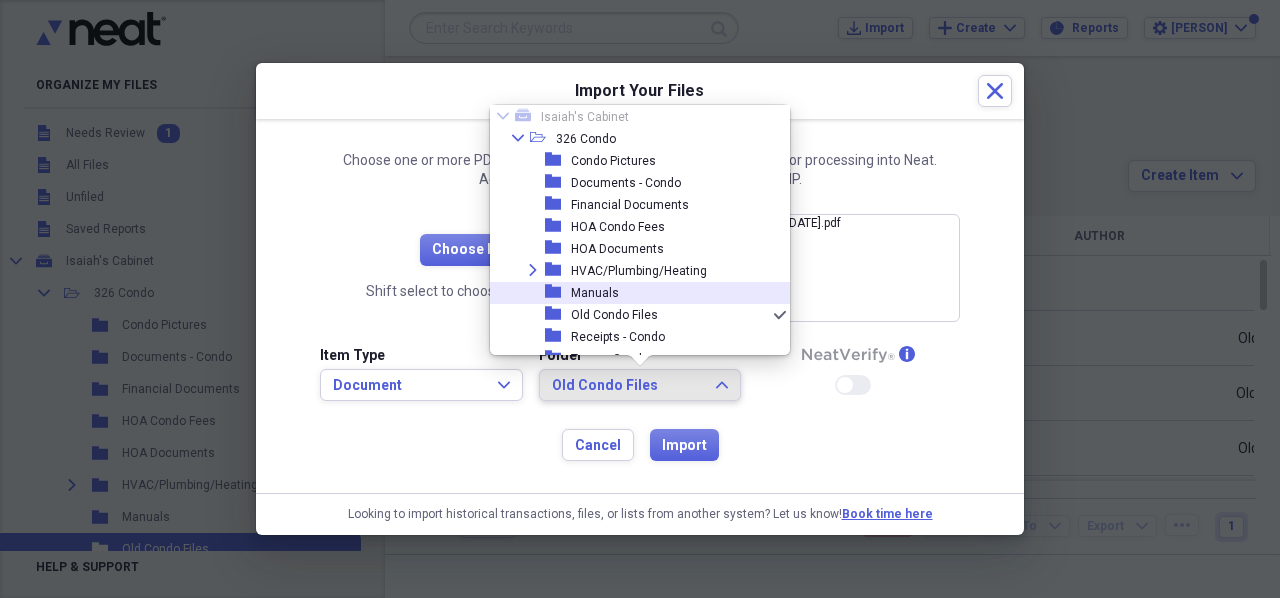scroll, scrollTop: 0, scrollLeft: 0, axis: both 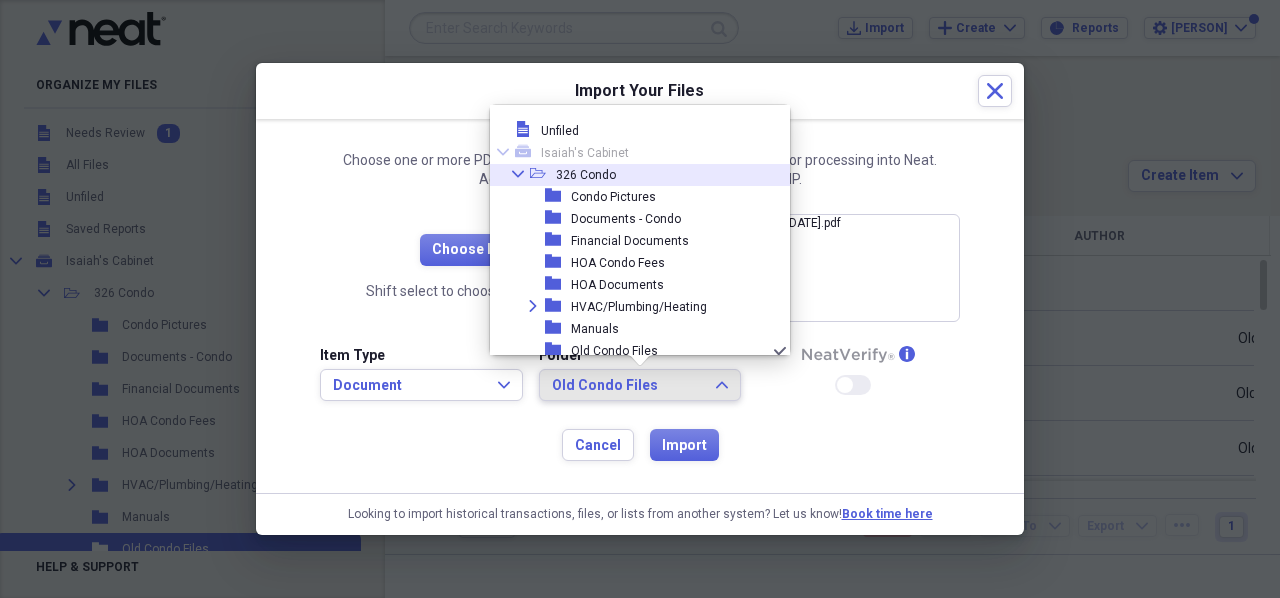 click 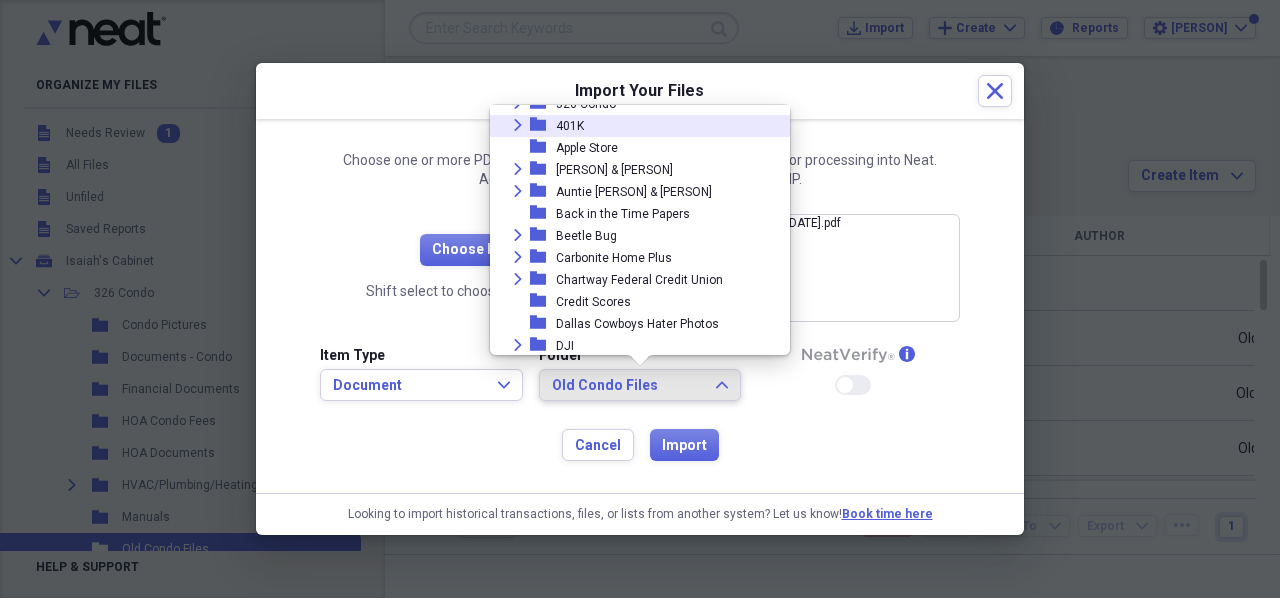 scroll, scrollTop: 100, scrollLeft: 0, axis: vertical 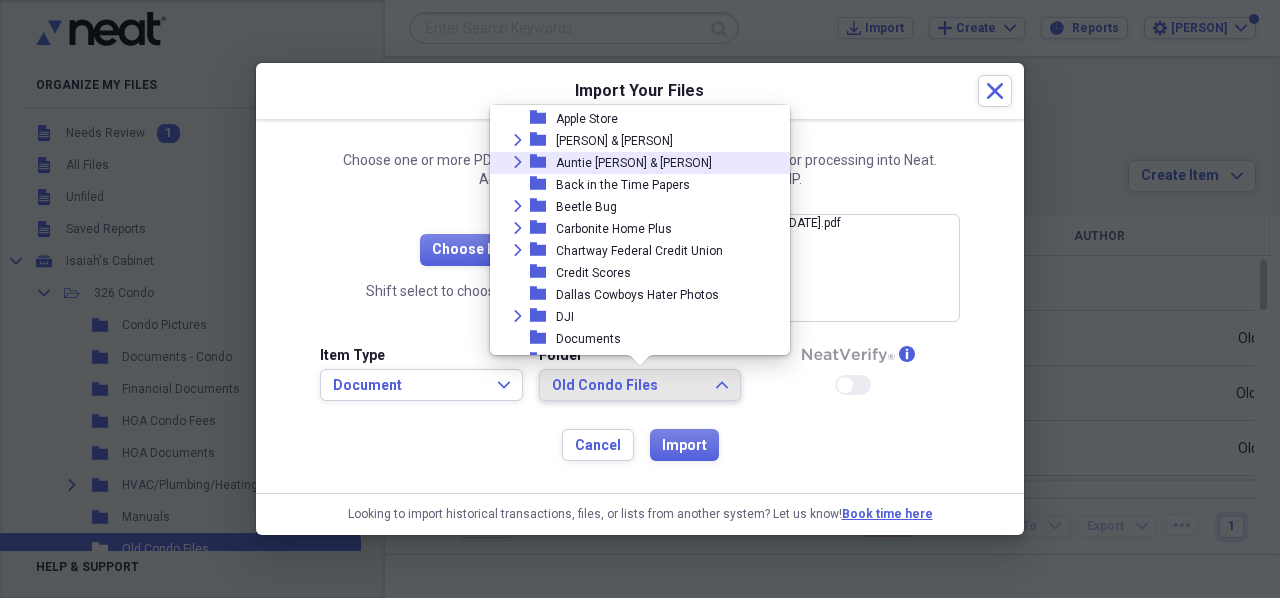 click 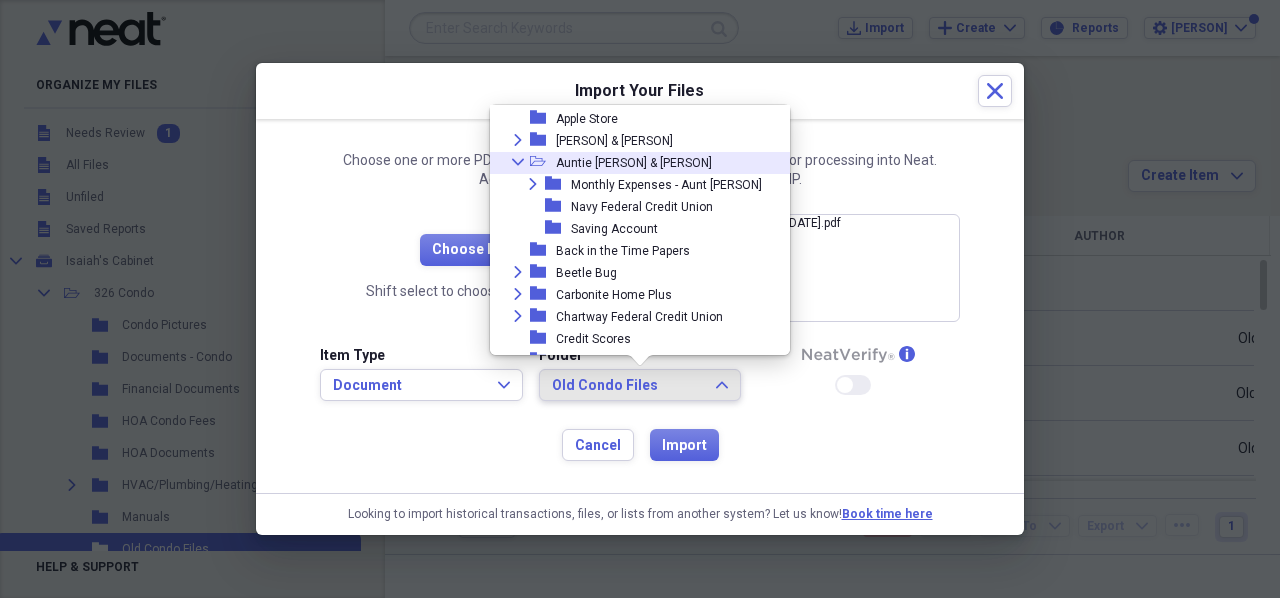 click on "Auntie [PERSON] & [PERSON]" at bounding box center (634, 163) 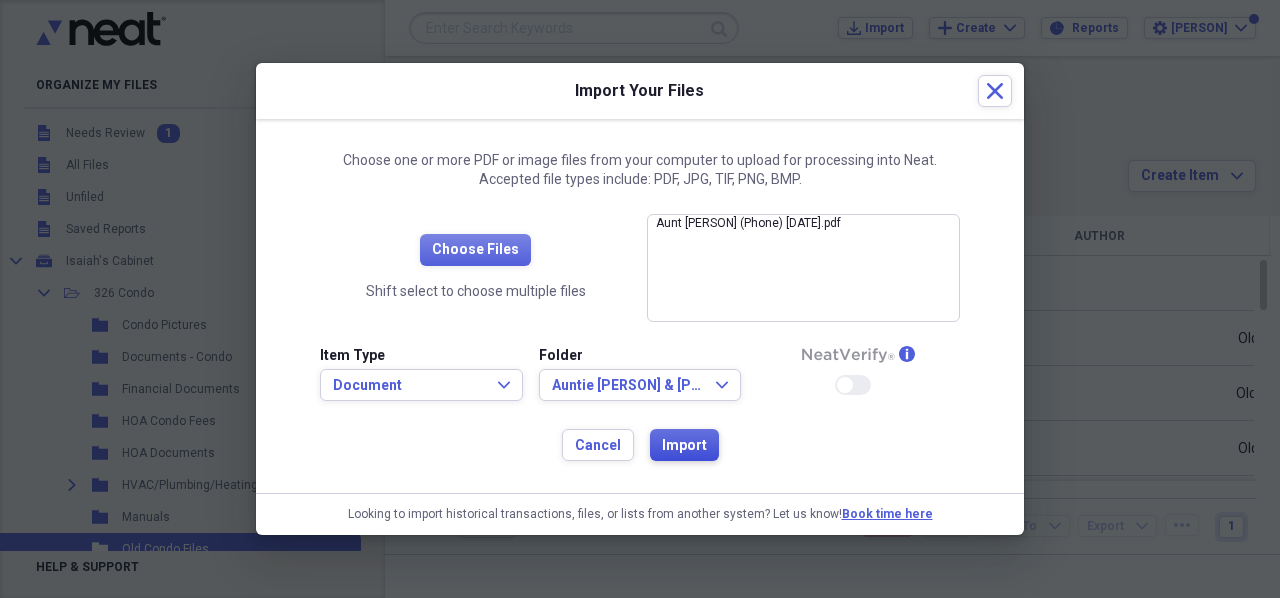 click on "Import" at bounding box center (684, 446) 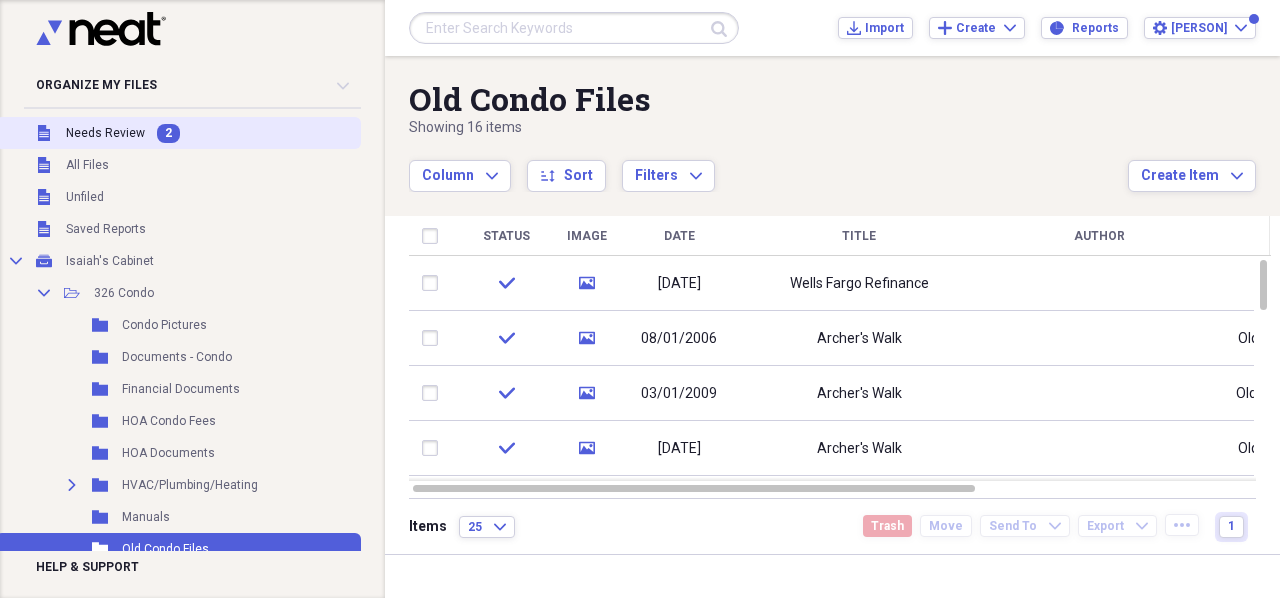 click on "Unfiled Needs Review 2" at bounding box center (178, 133) 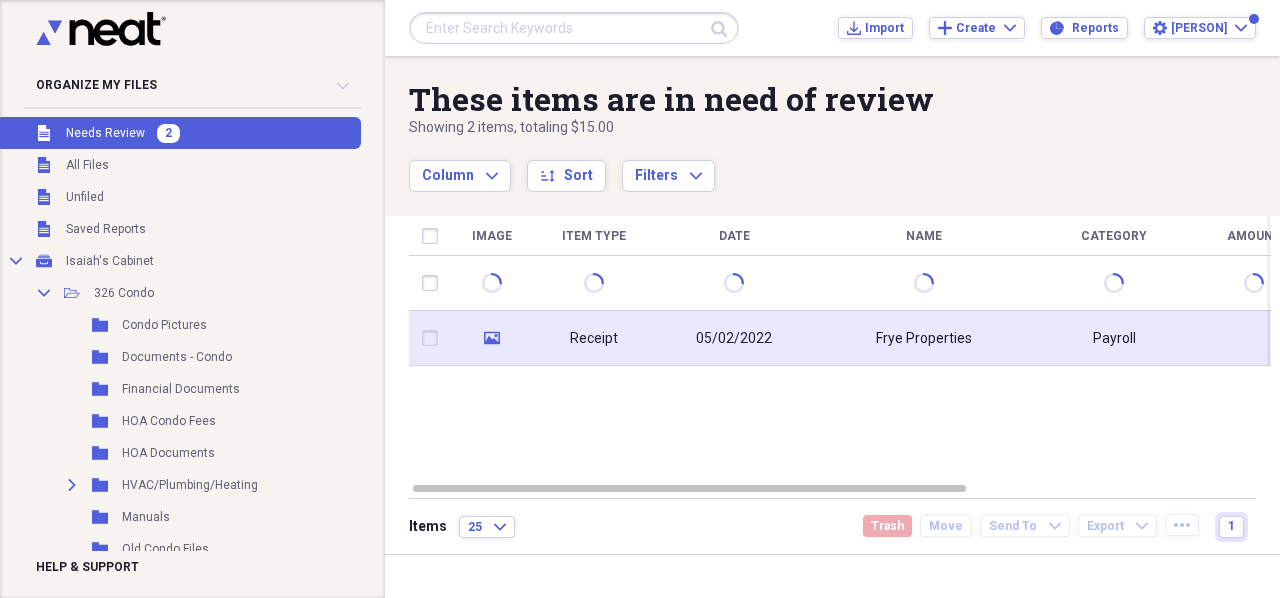 click on "Receipt" at bounding box center (594, 339) 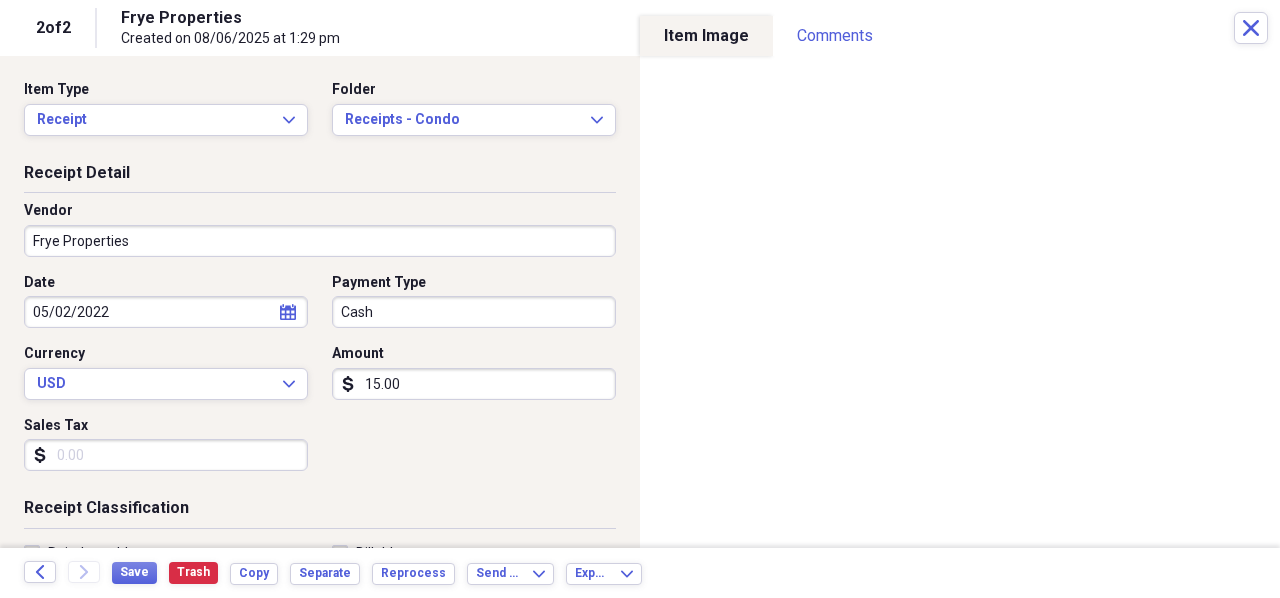 click on "Frye Properties" at bounding box center (320, 241) 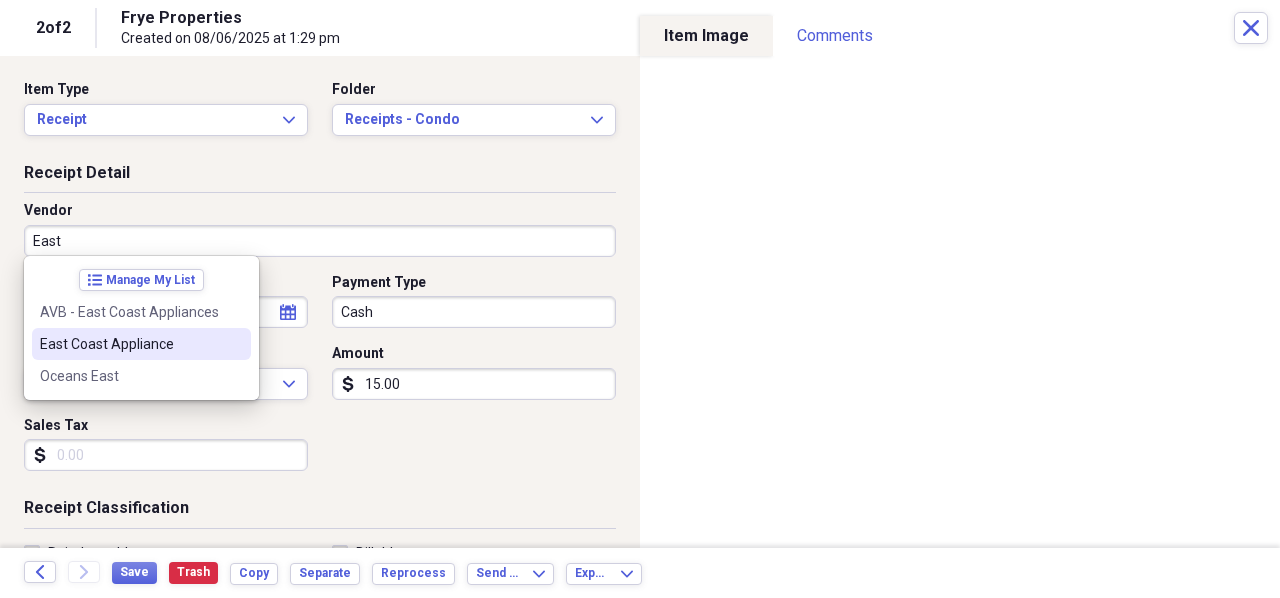 click on "East Coast Appliance" at bounding box center (129, 344) 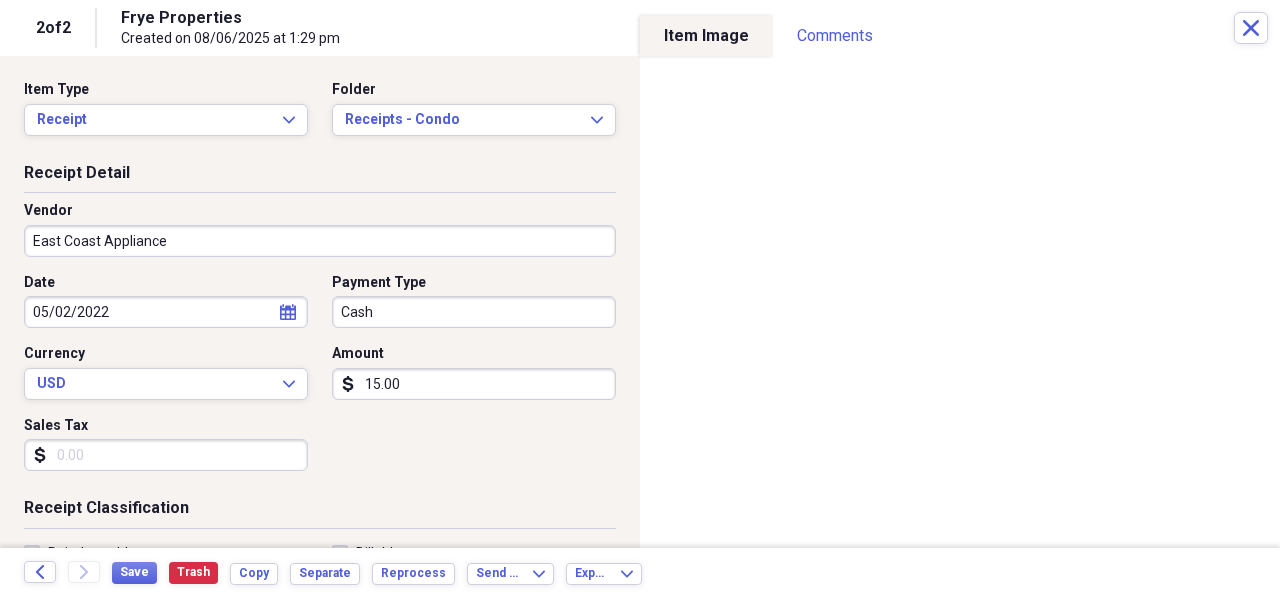 type on "326 Condo" 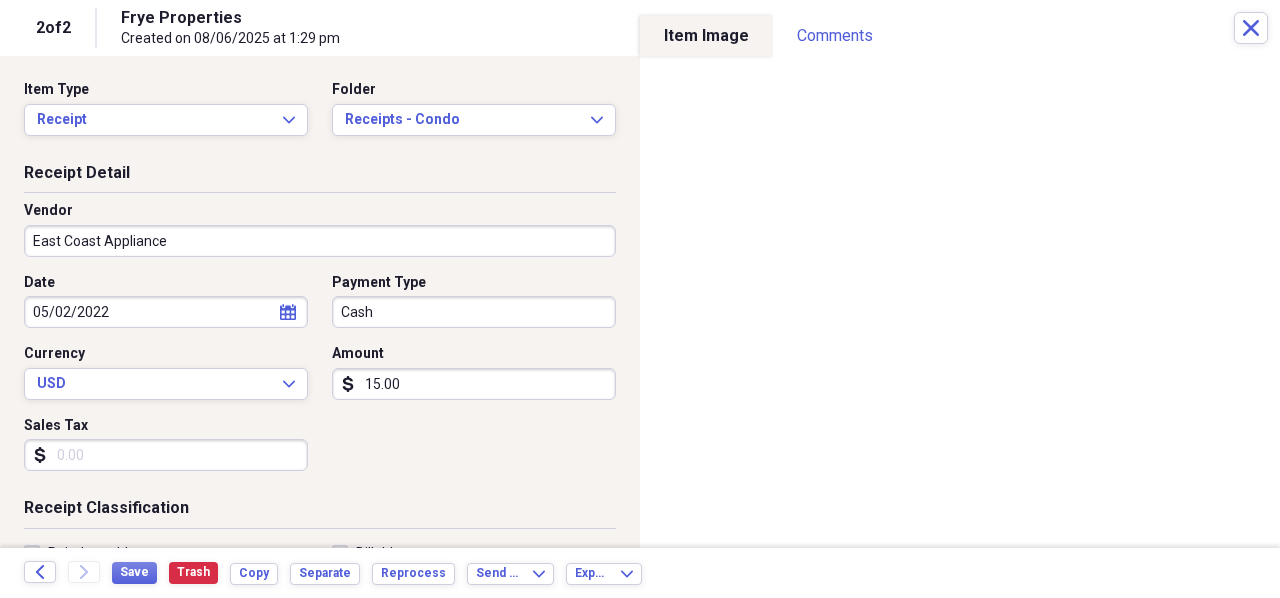 scroll, scrollTop: 200, scrollLeft: 0, axis: vertical 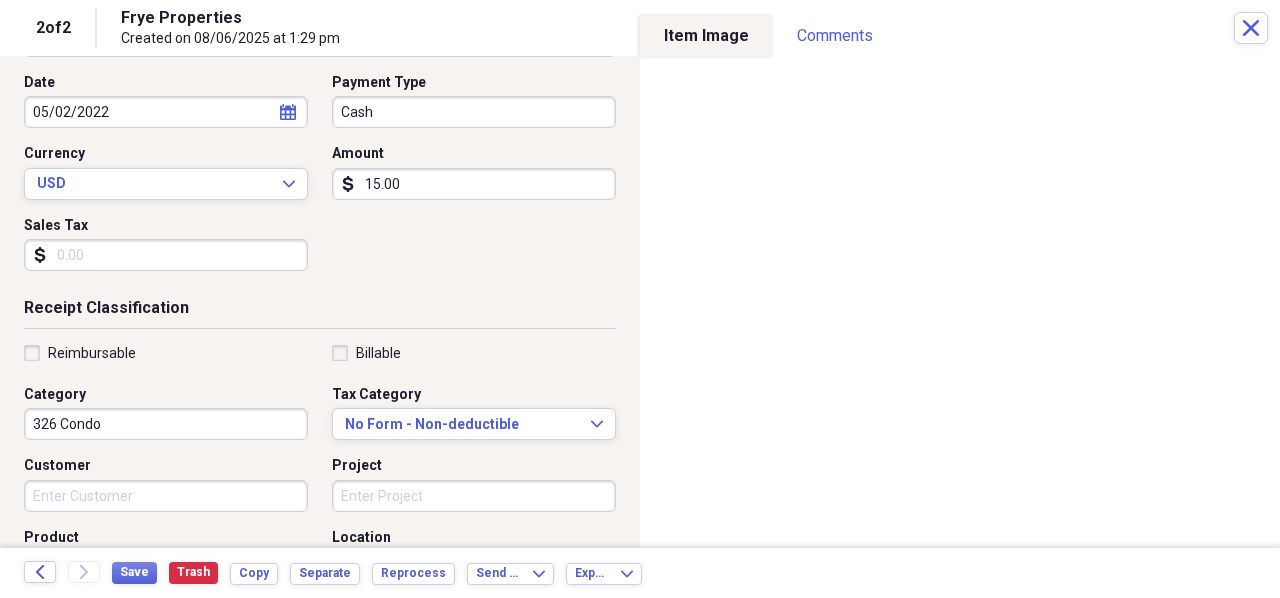 click on "15.00" at bounding box center (474, 184) 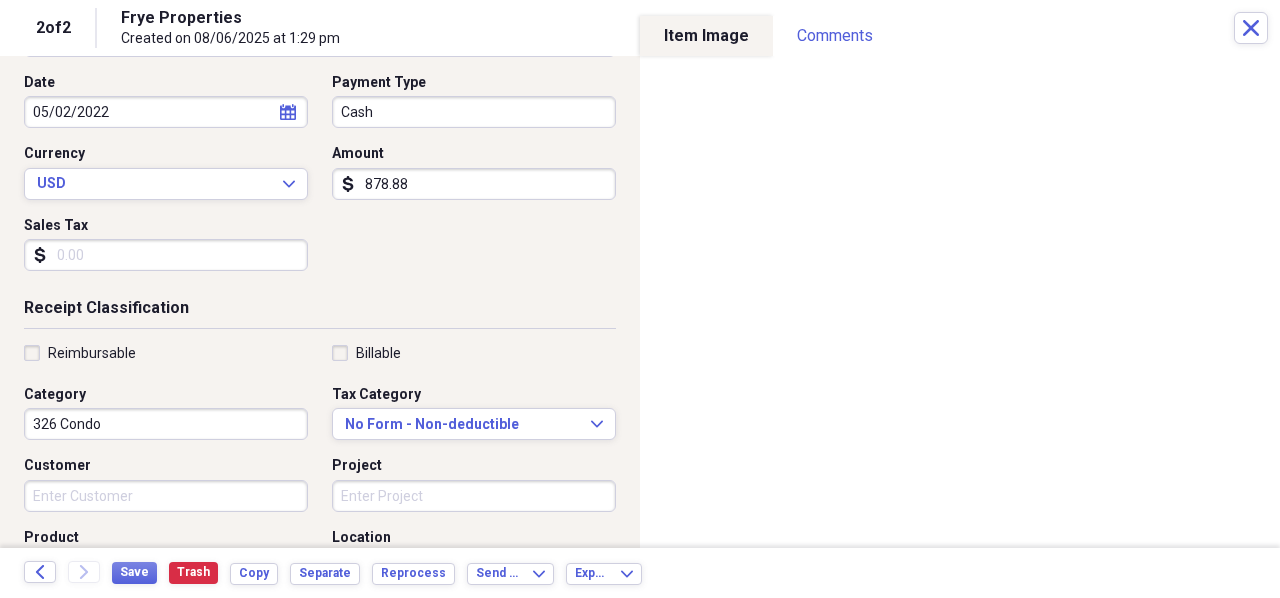 type on "878.88" 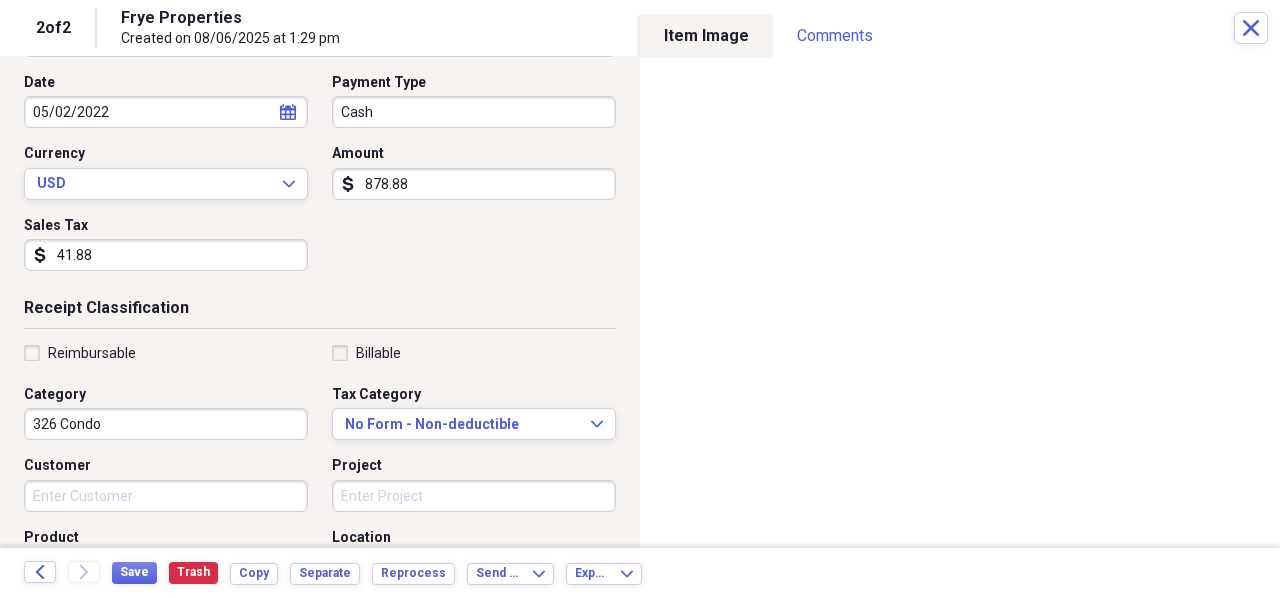 type on "41.88" 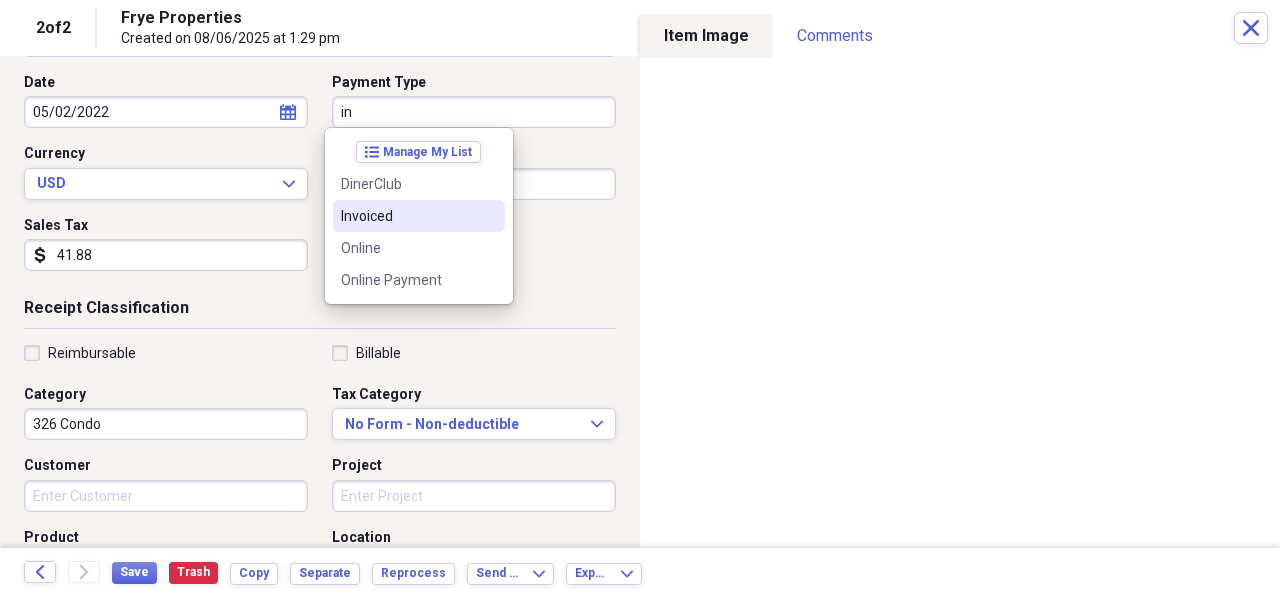 click on "Invoiced" at bounding box center [407, 216] 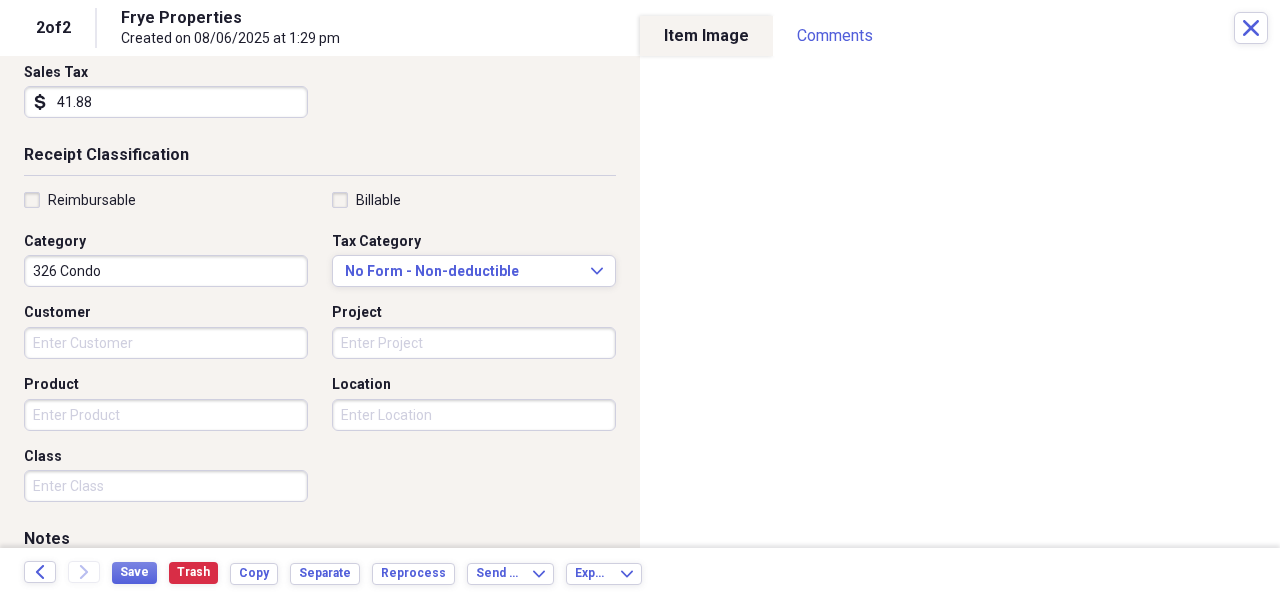 scroll, scrollTop: 400, scrollLeft: 0, axis: vertical 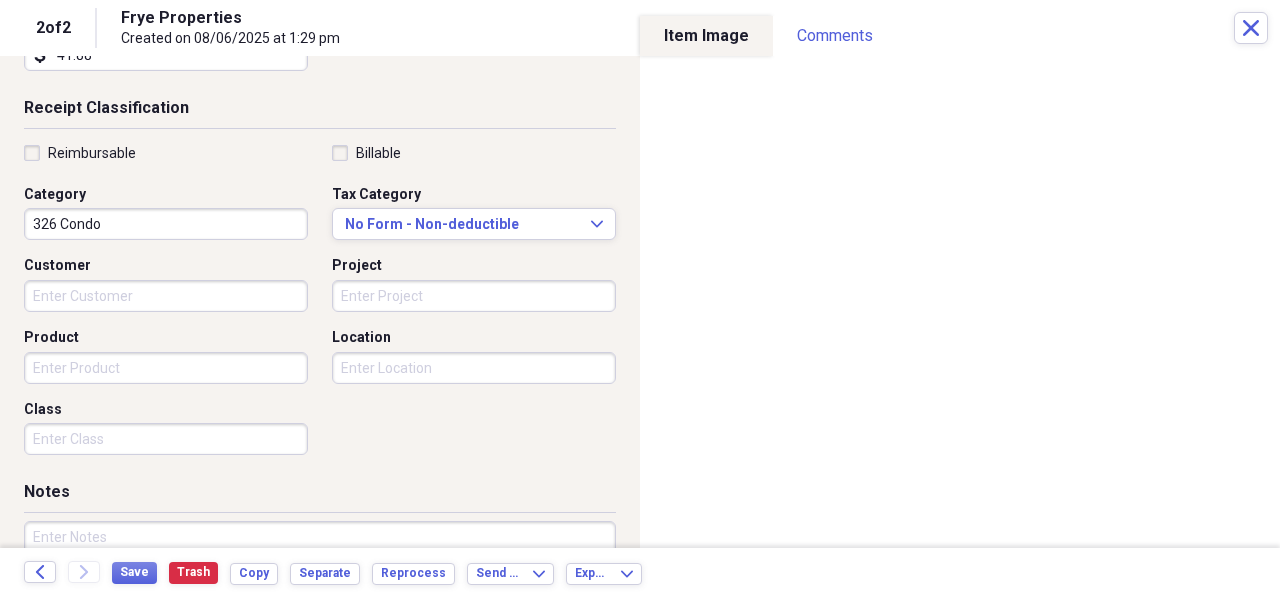 click on "Product" at bounding box center [166, 368] 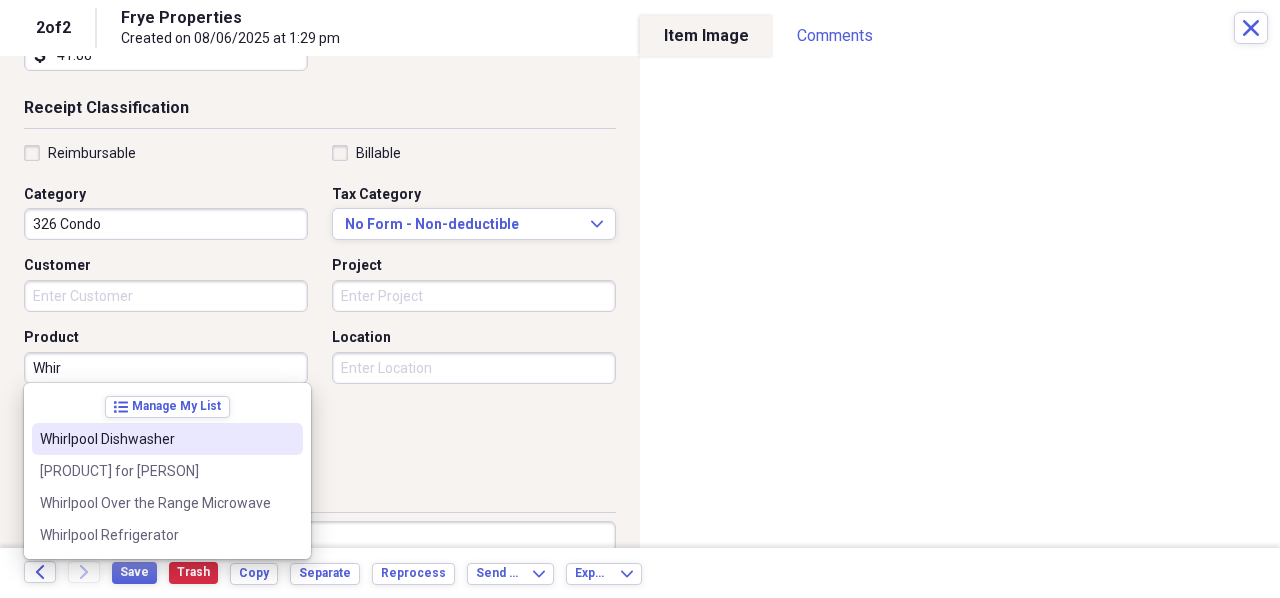 click on "Whirlpool Dishwasher" at bounding box center (155, 439) 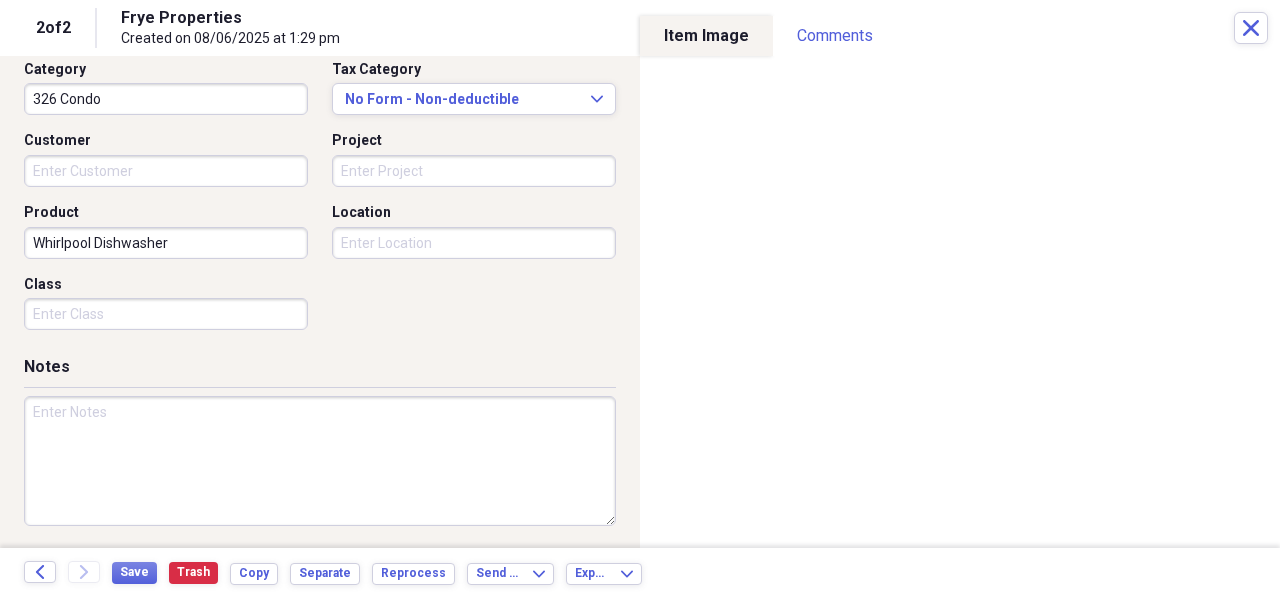 scroll, scrollTop: 526, scrollLeft: 0, axis: vertical 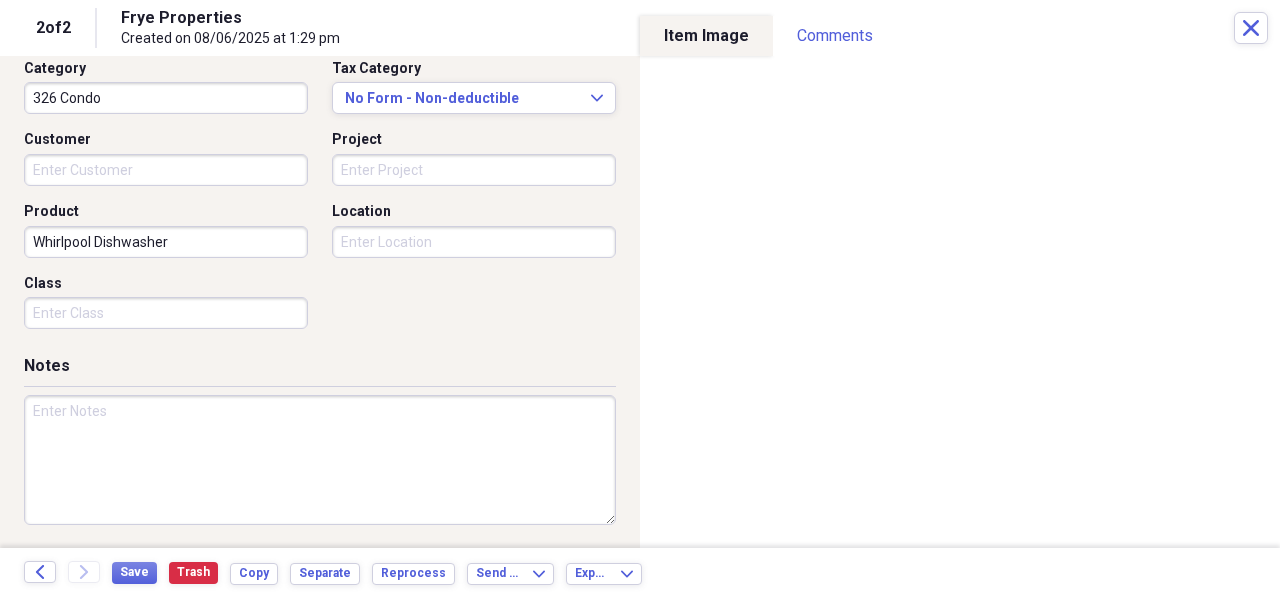 drag, startPoint x: 174, startPoint y: 246, endPoint x: -27, endPoint y: 234, distance: 201.3579 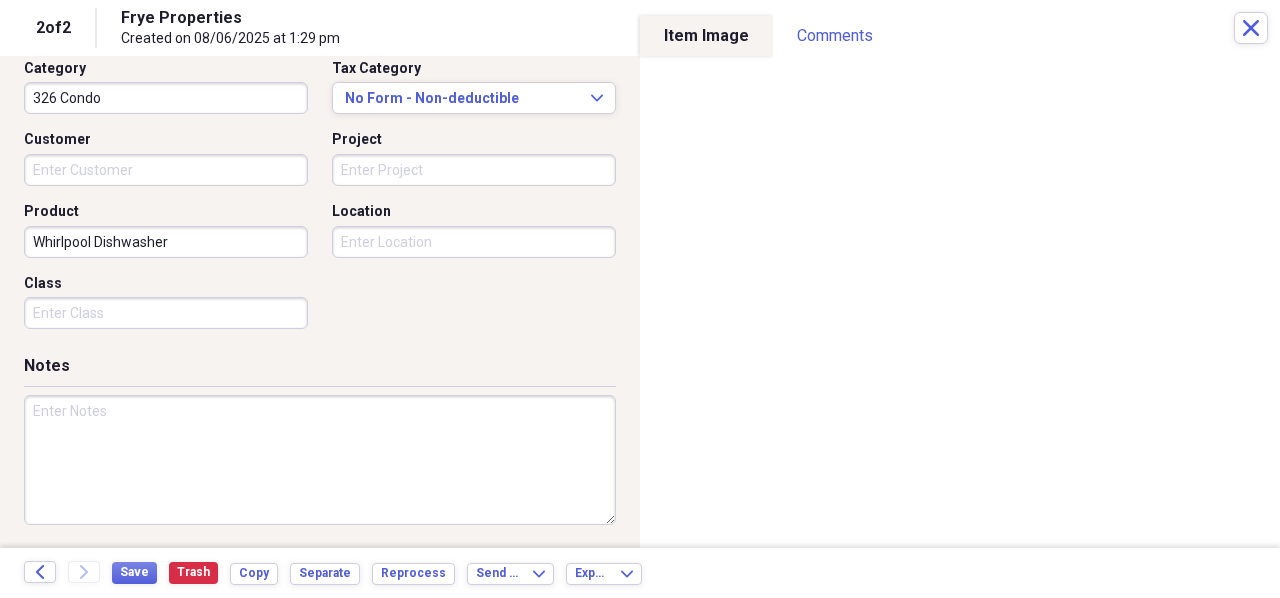 click at bounding box center [320, 460] 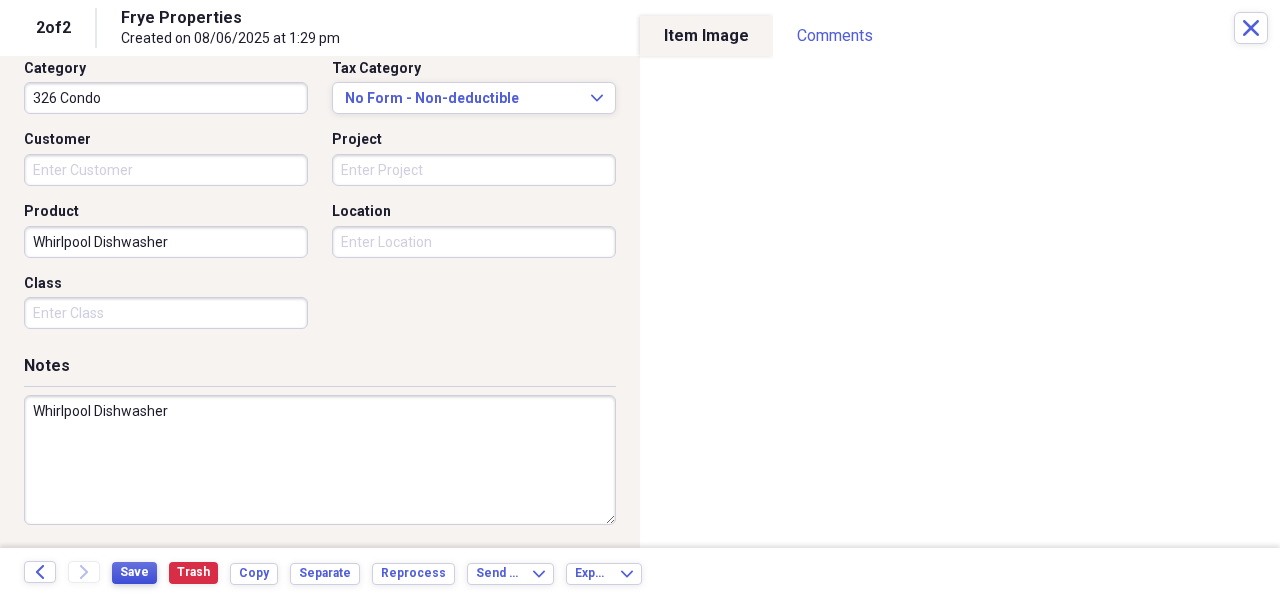 type on "Whirlpool Dishwasher" 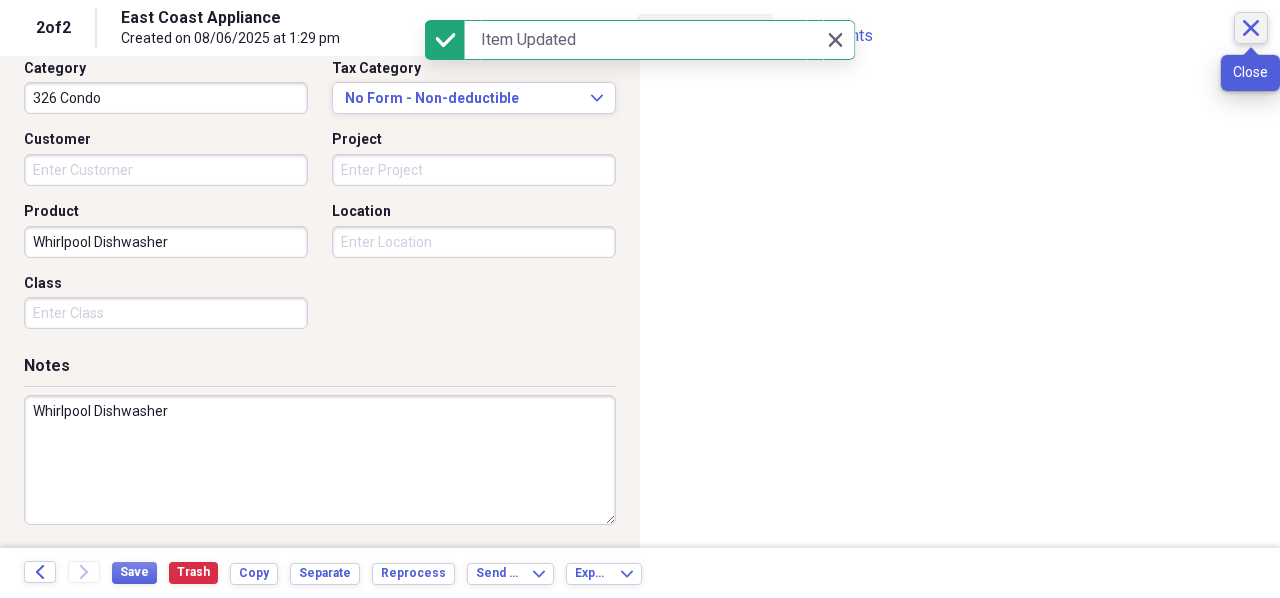 click on "Close" at bounding box center [1251, 28] 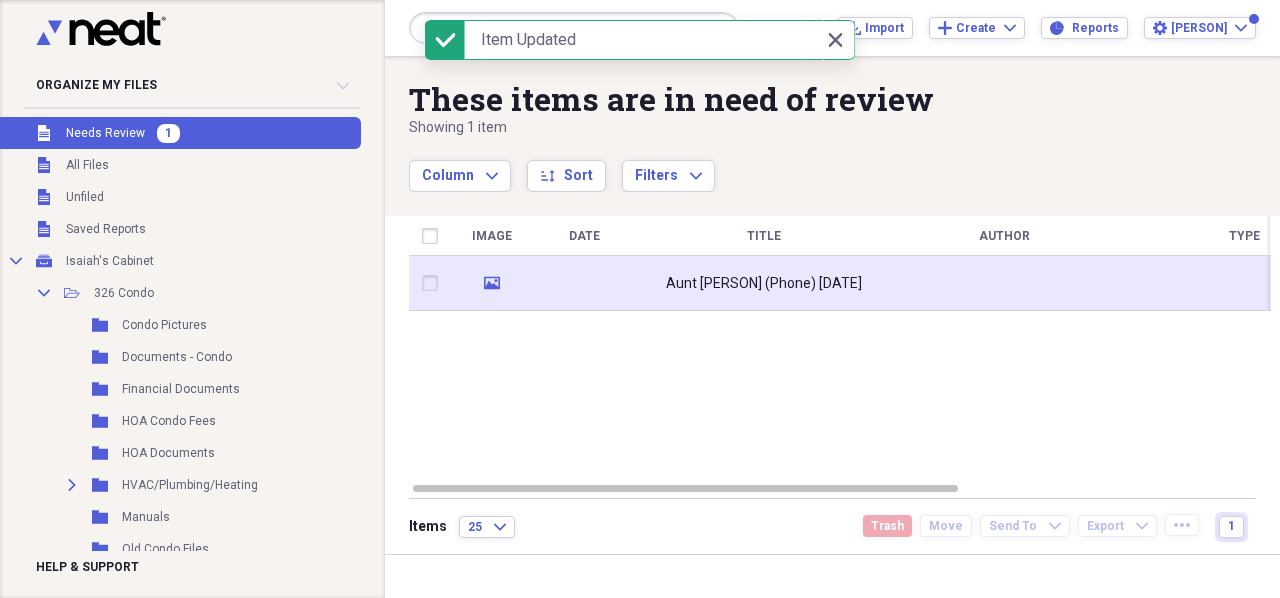 click at bounding box center [584, 283] 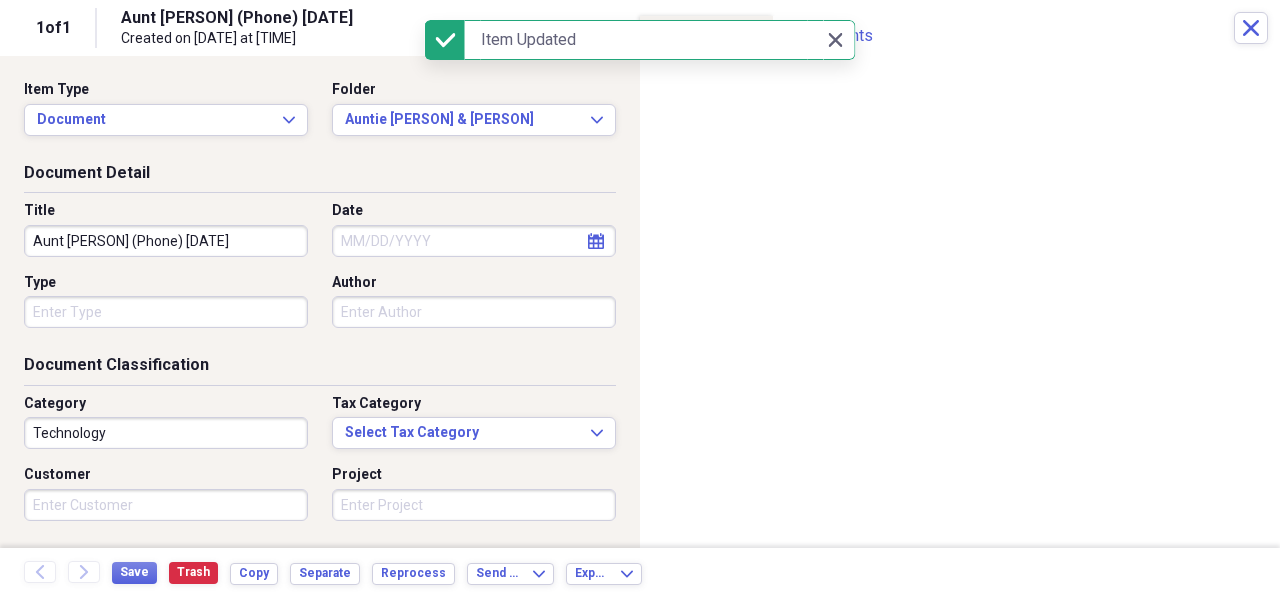 click 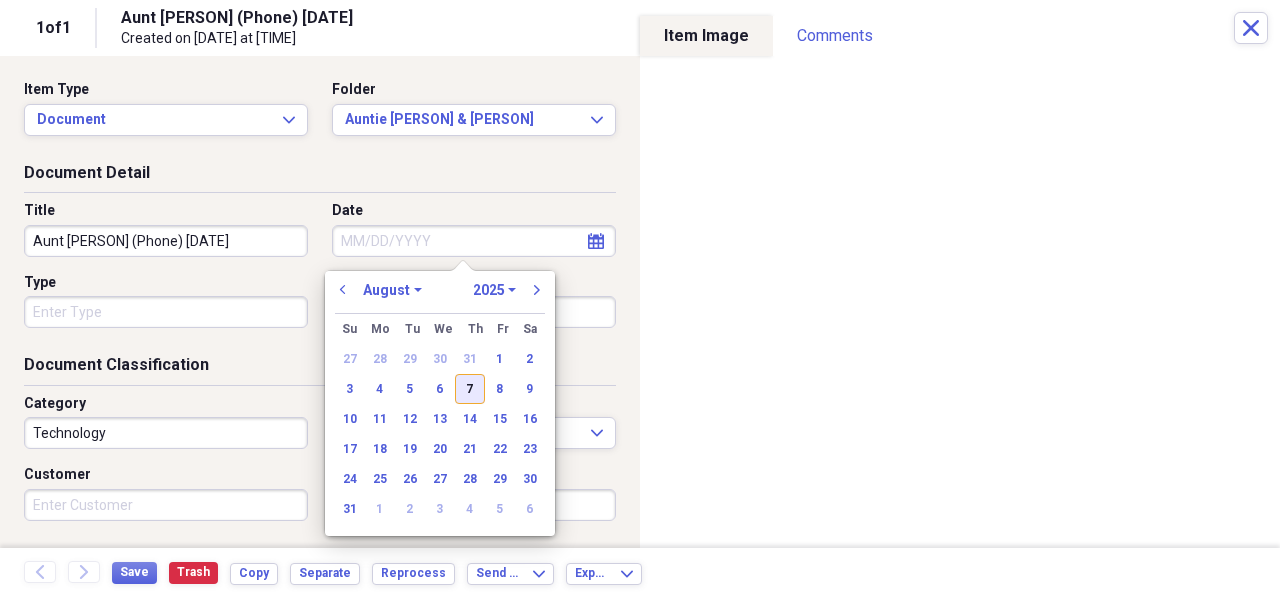 click on "7" at bounding box center [470, 389] 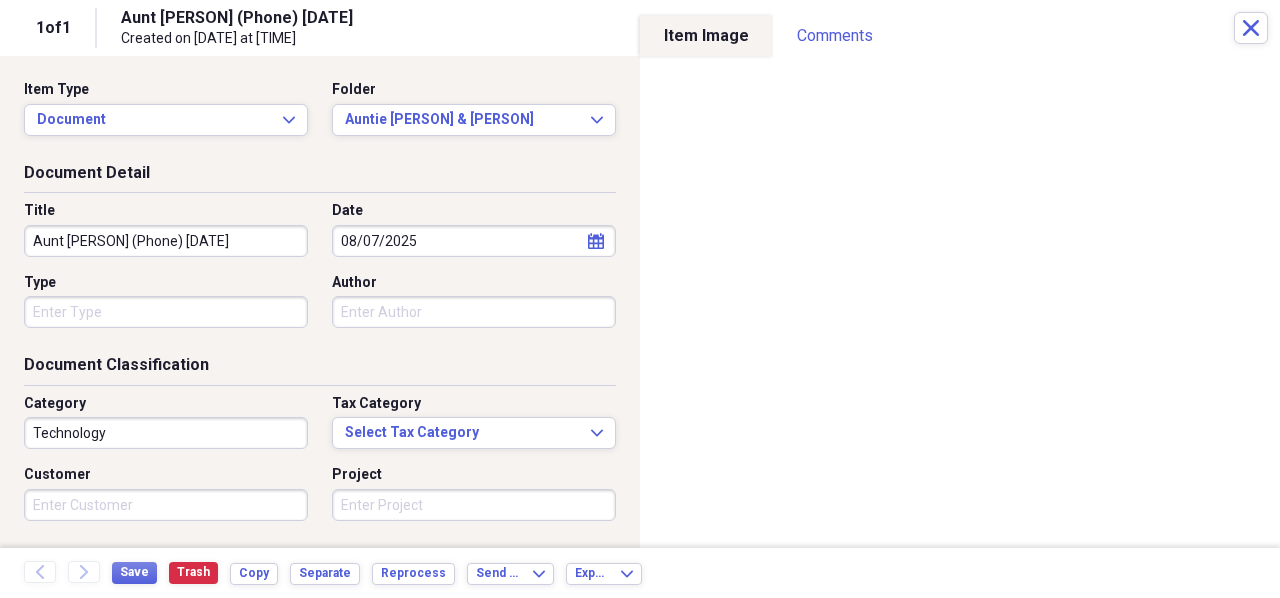 drag, startPoint x: 244, startPoint y: 238, endPoint x: -184, endPoint y: 223, distance: 428.26276 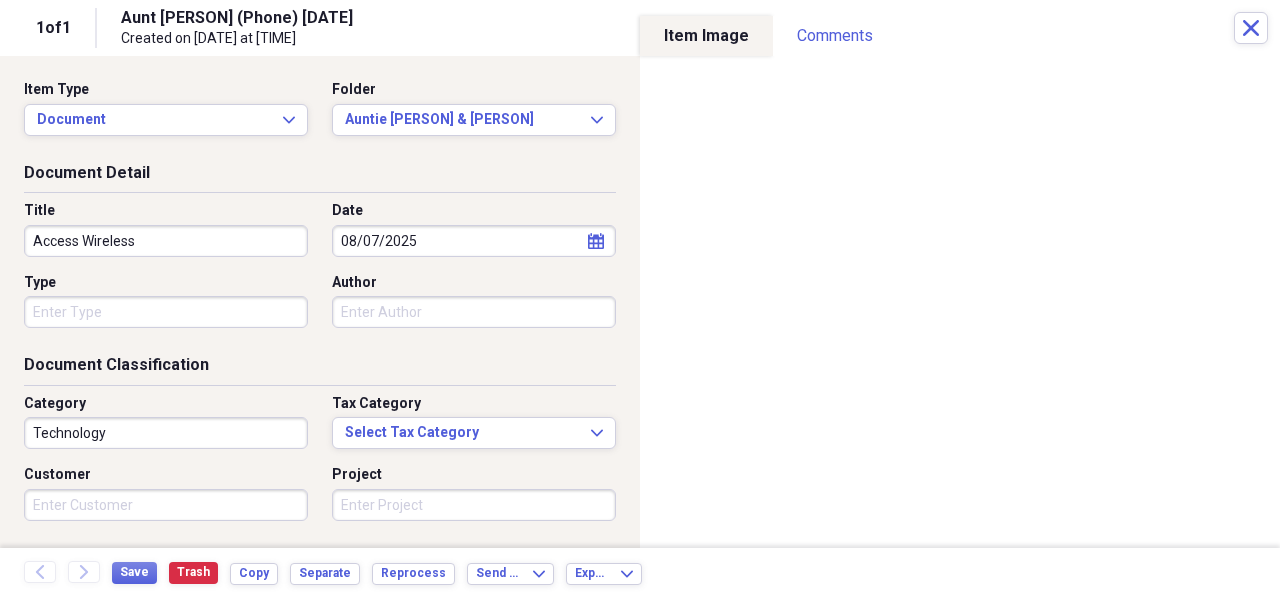 type on "Access Wireless" 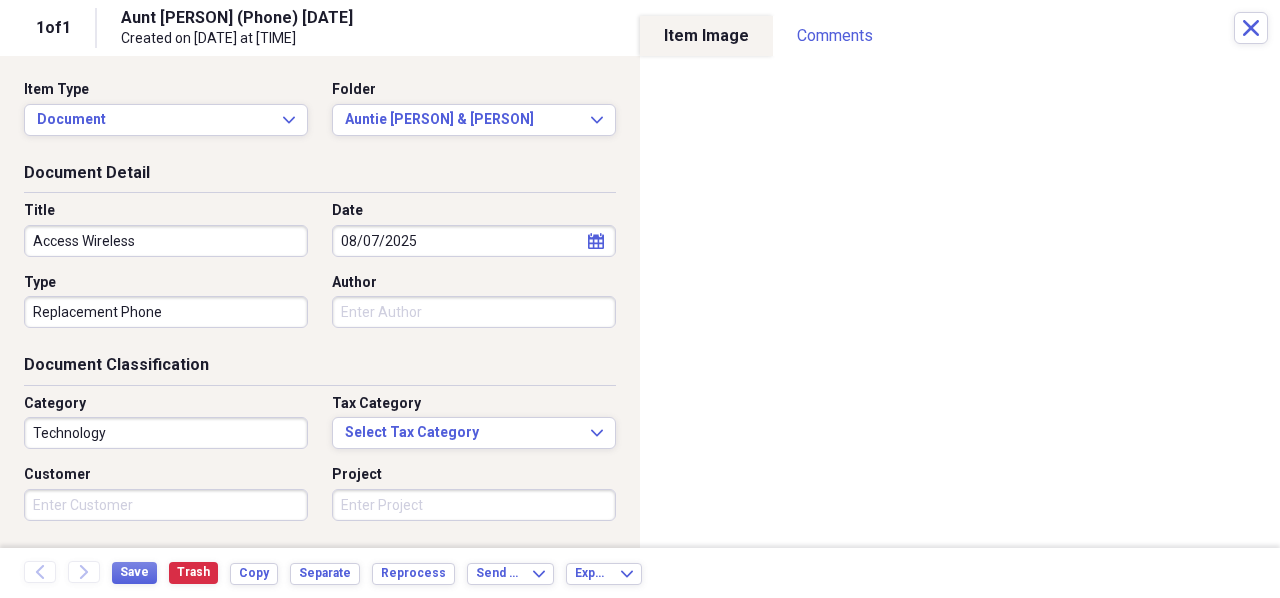type on "Replacement Phone" 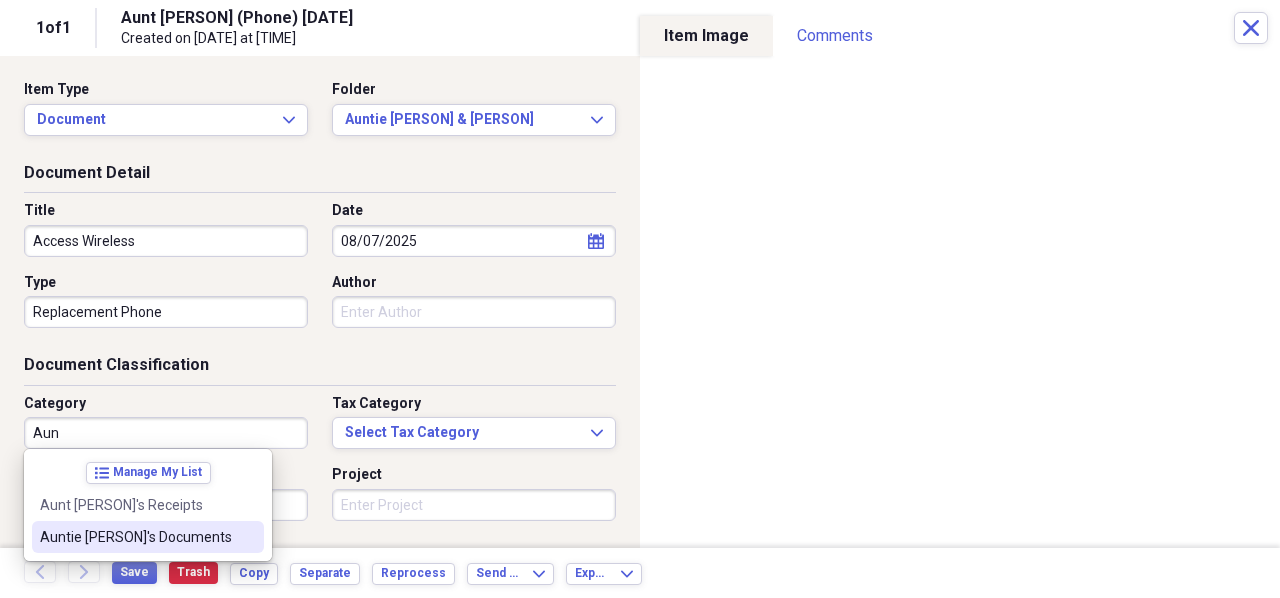 click on "Auntie [PERSON]'s Documents" at bounding box center (136, 537) 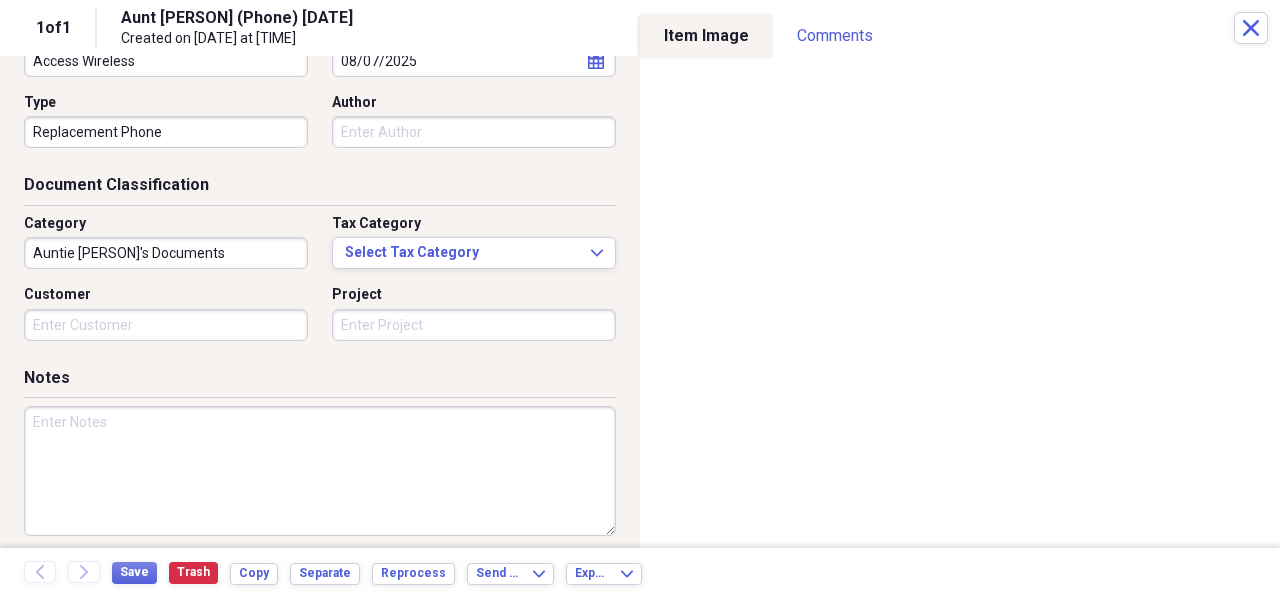 scroll, scrollTop: 200, scrollLeft: 0, axis: vertical 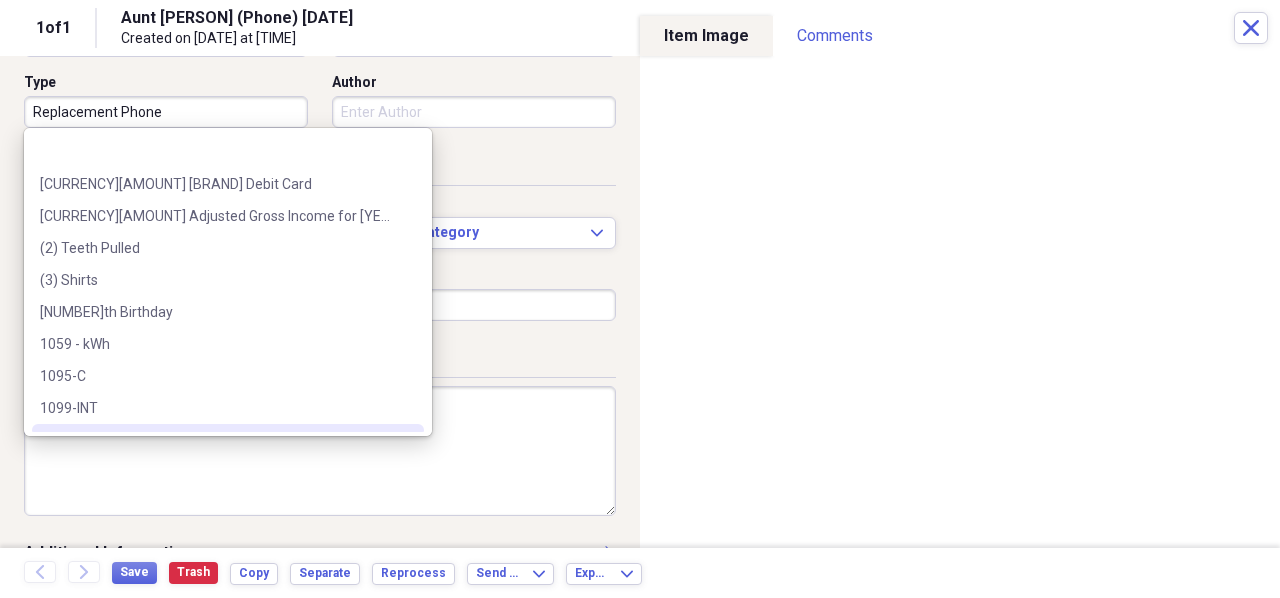 click at bounding box center [320, 451] 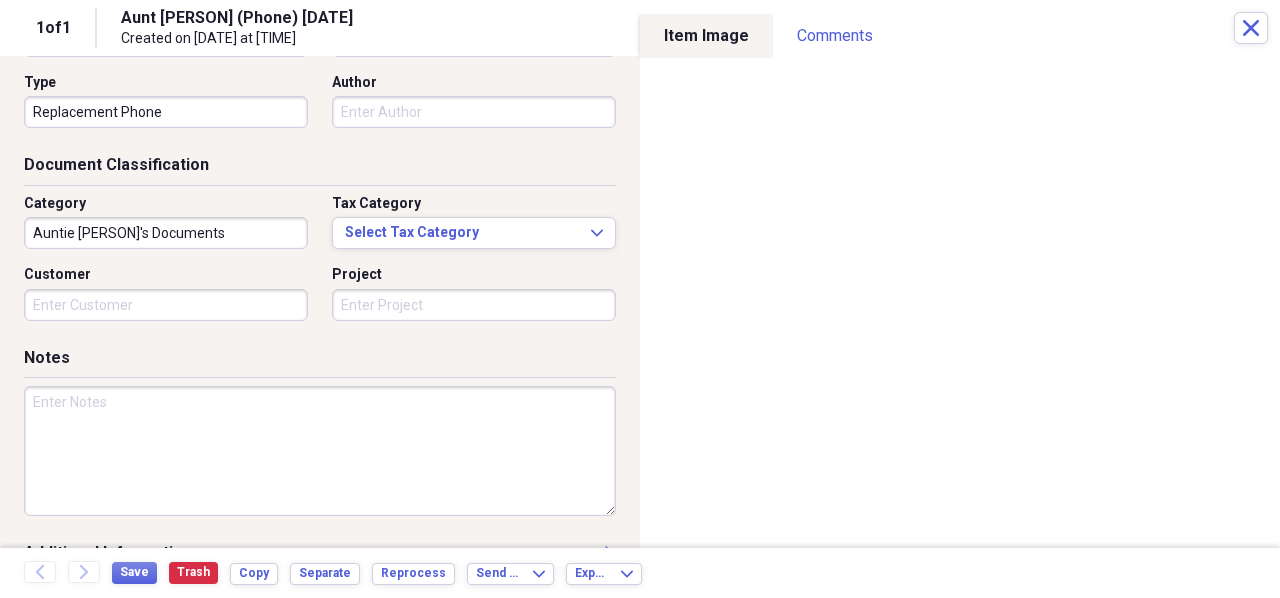 paste on "Replacement Phone" 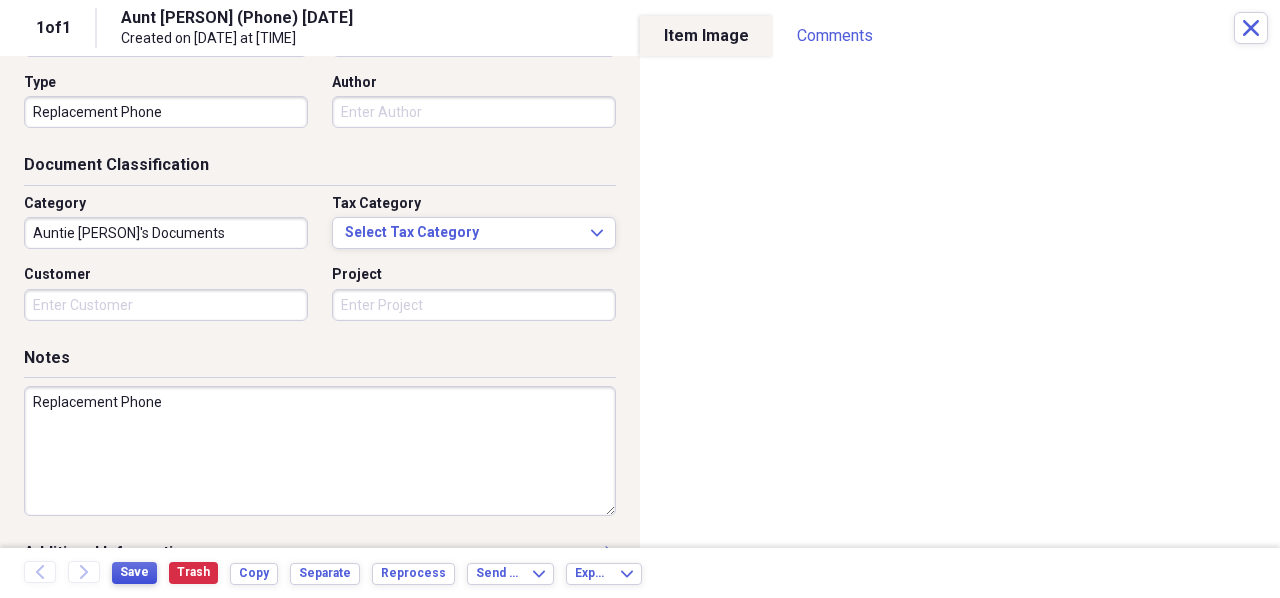 type on "Replacement Phone" 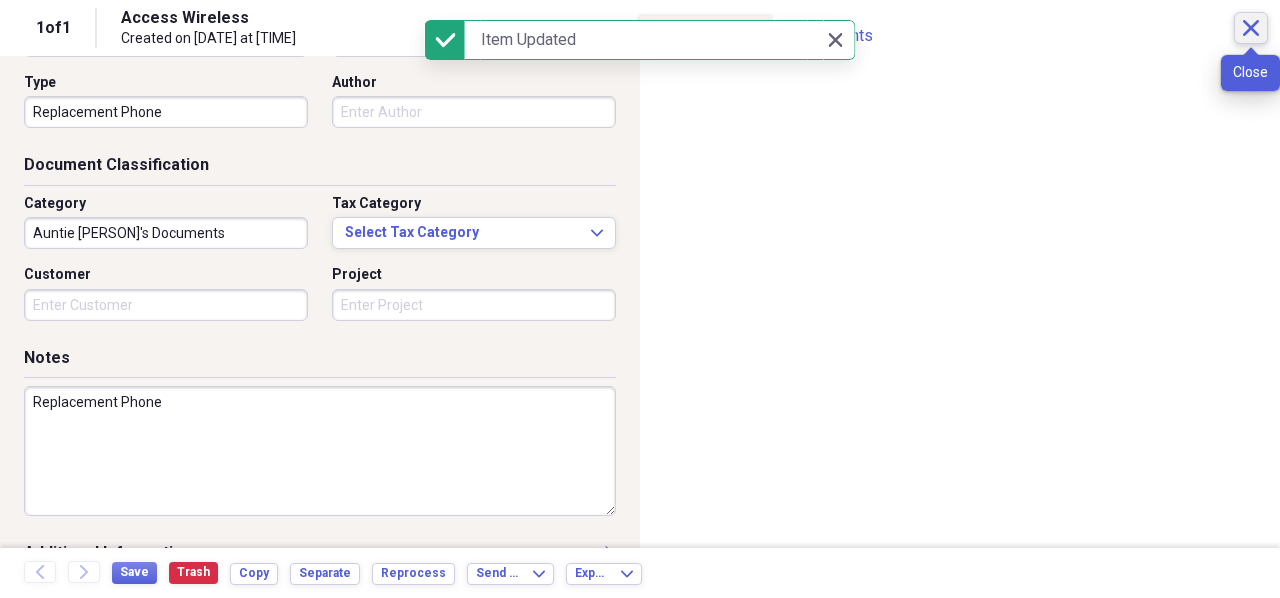 click on "Close" 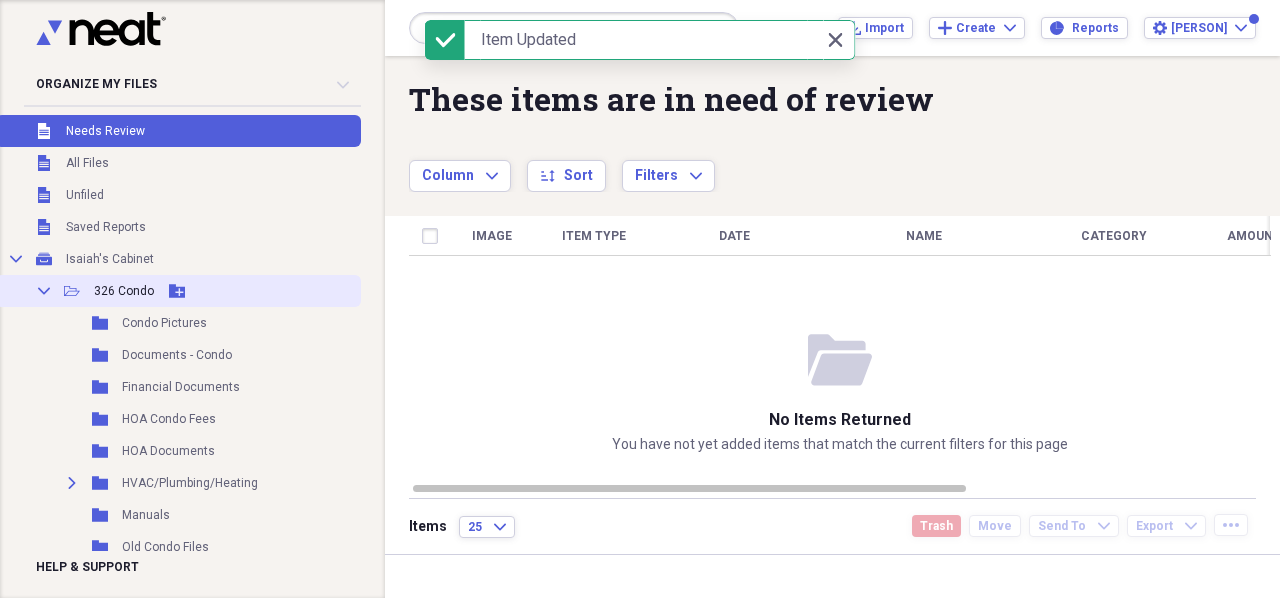 click on "Collapse" 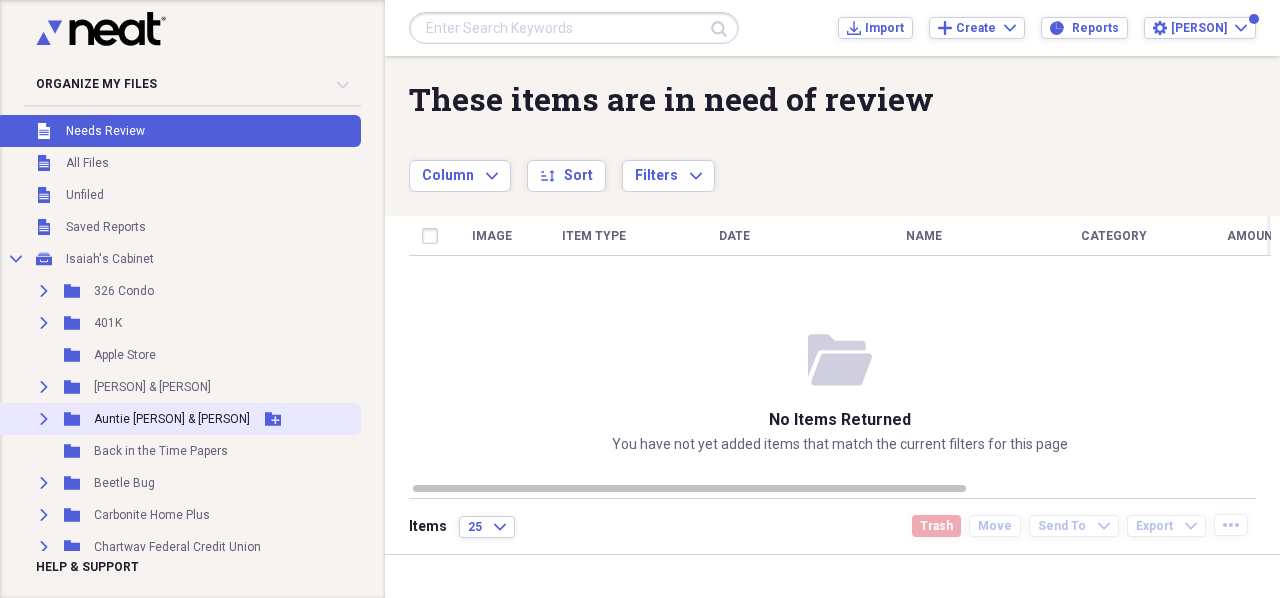 click on "Expand" 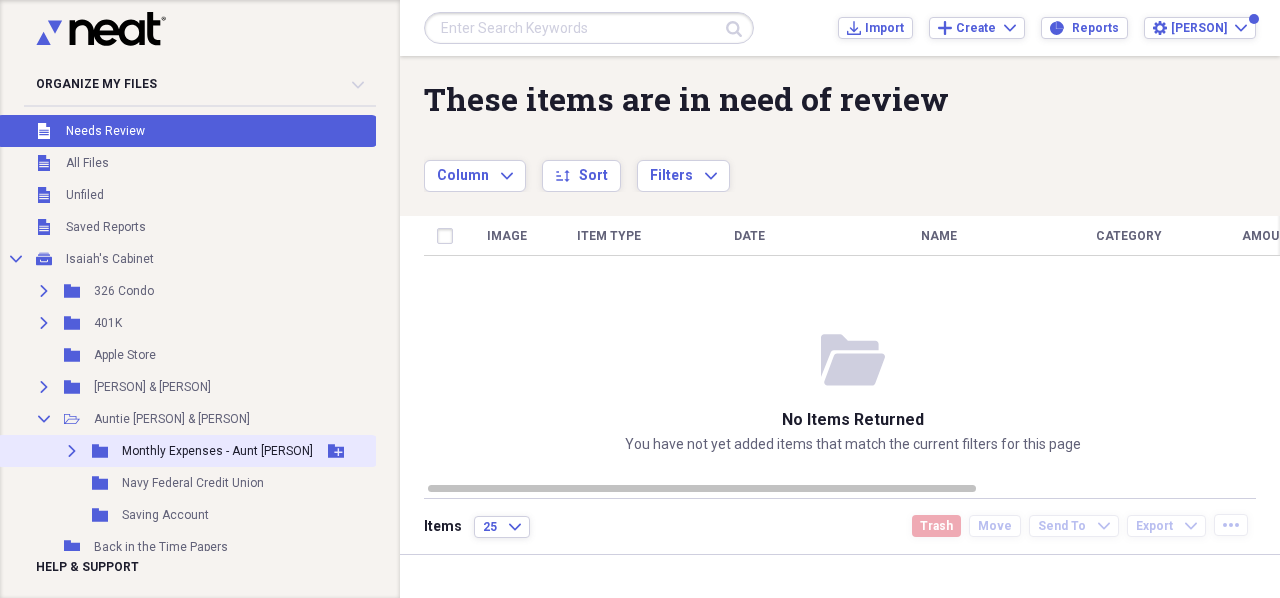 click on "Expand" 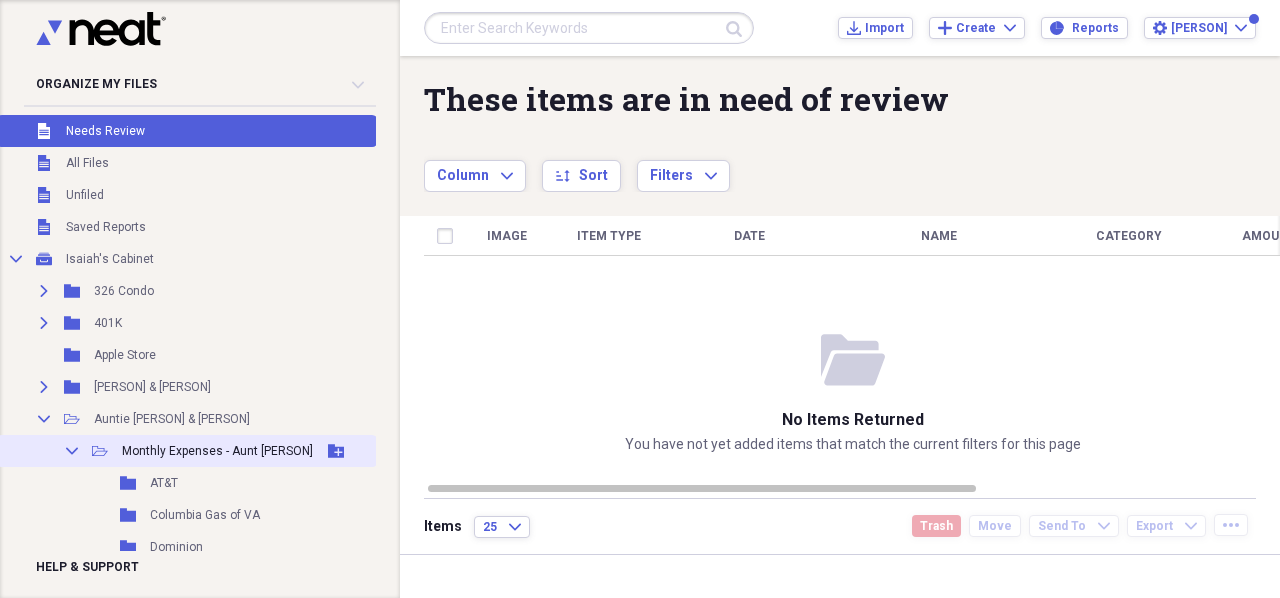 click on "Collapse" 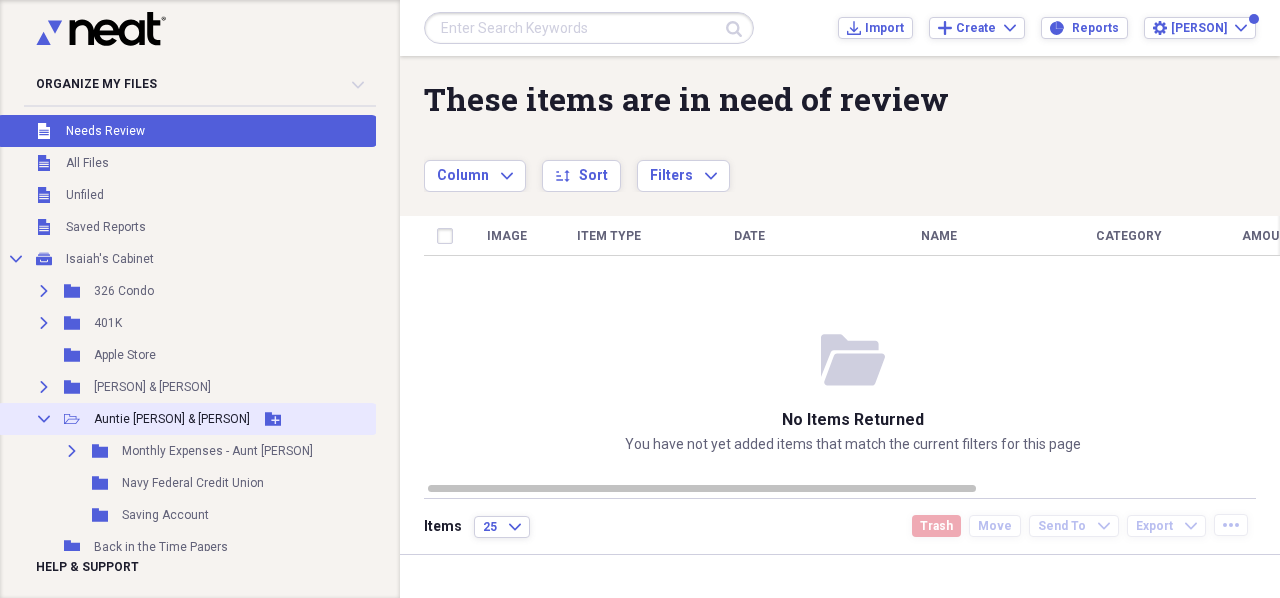 click on "Auntie [PERSON] & [PERSON]" at bounding box center [172, 419] 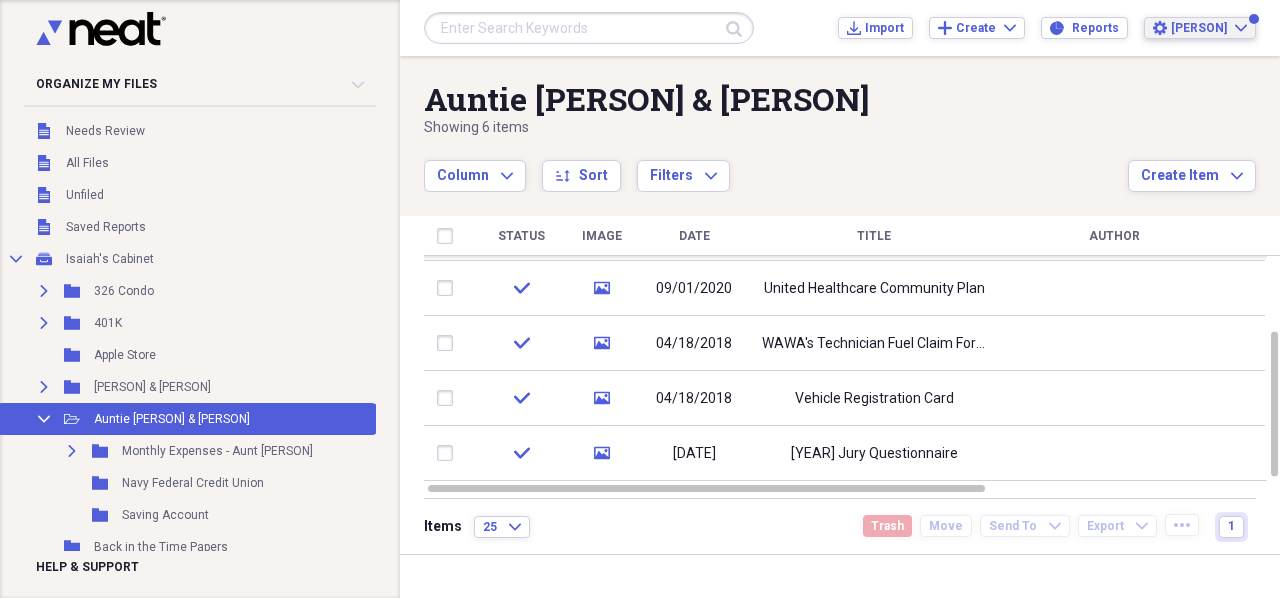 click on "[PERSON] Expand" at bounding box center (1209, 28) 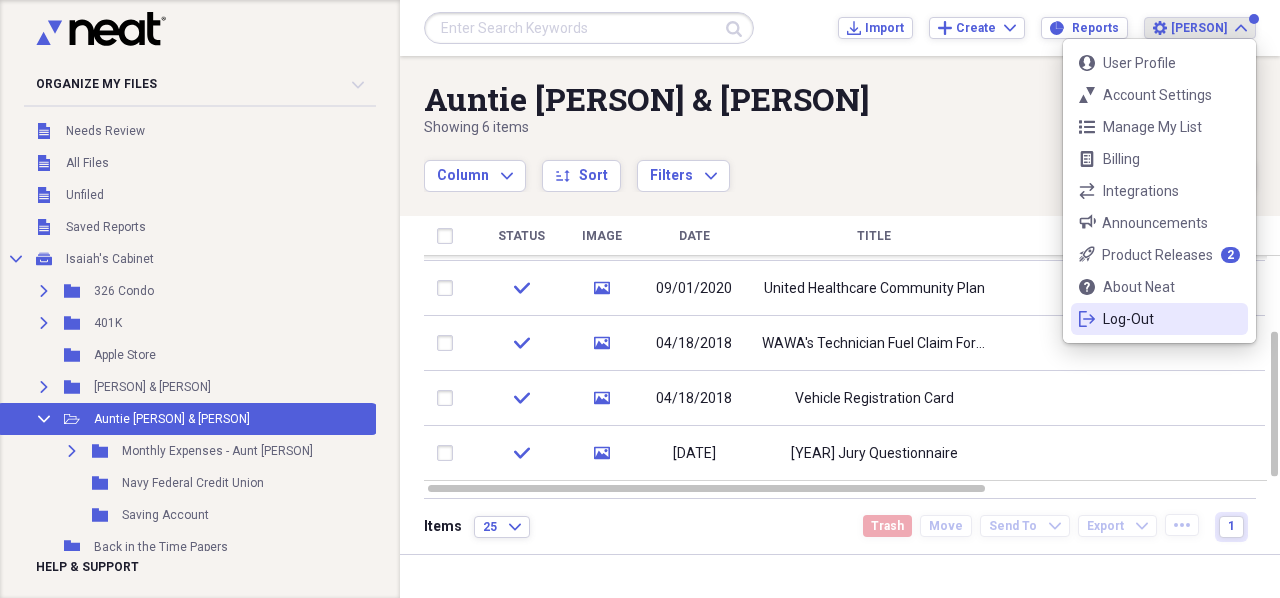 click on "logout Log-Out" at bounding box center [1159, 319] 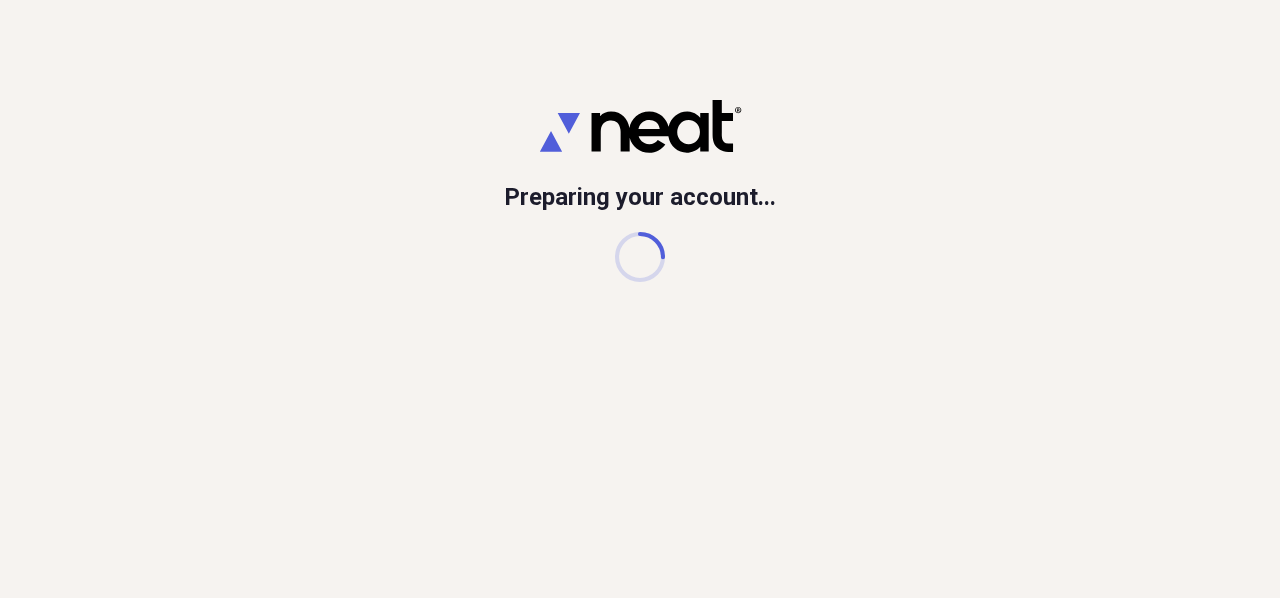 scroll, scrollTop: 0, scrollLeft: 0, axis: both 